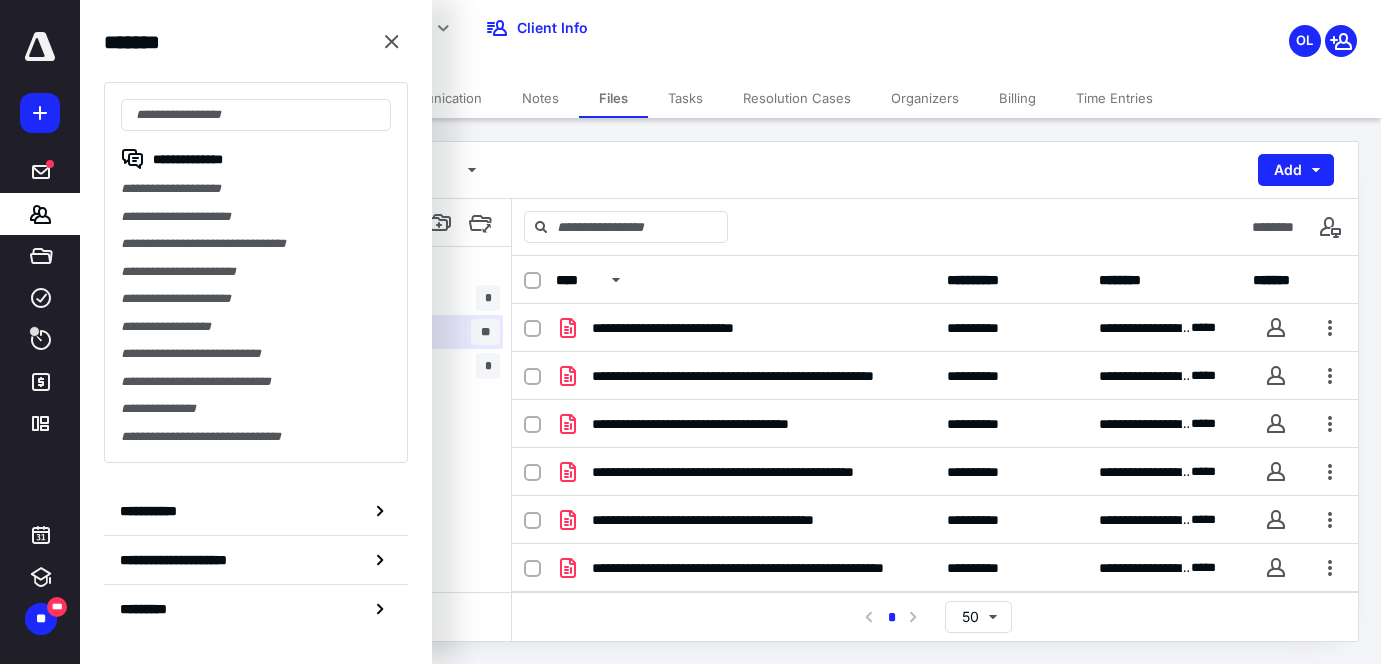 scroll, scrollTop: 0, scrollLeft: 0, axis: both 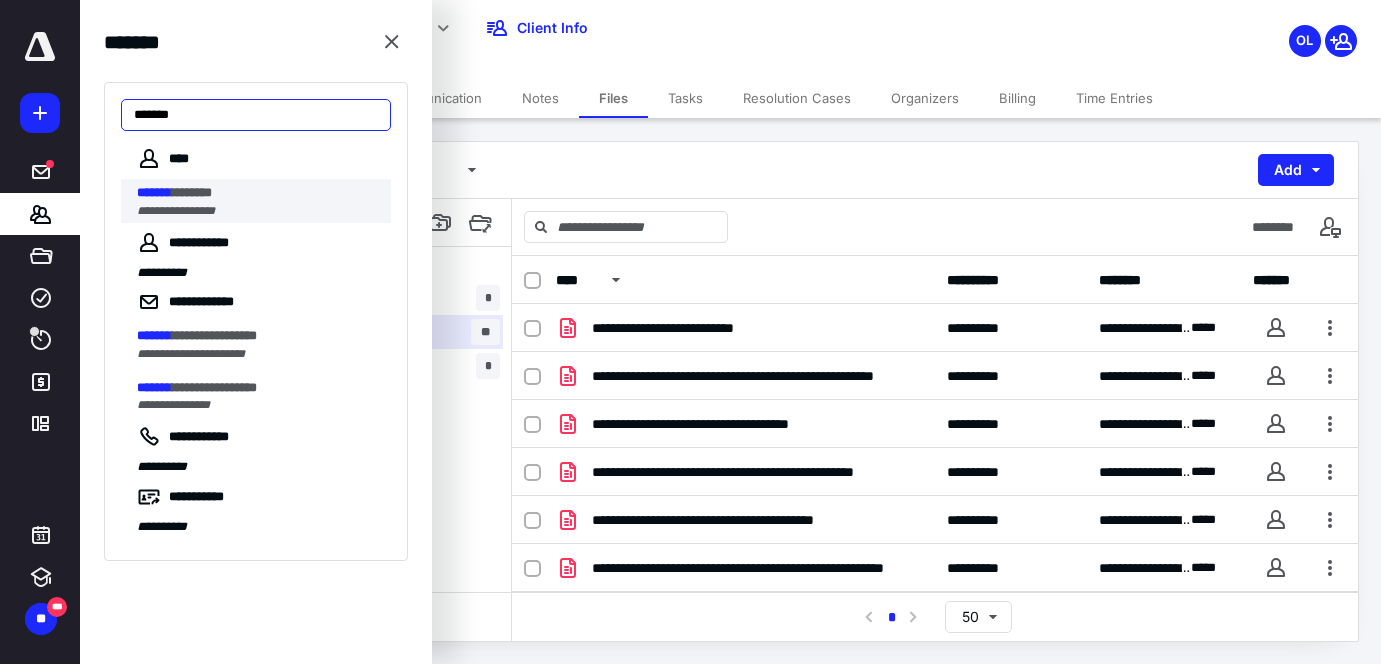 type on "*******" 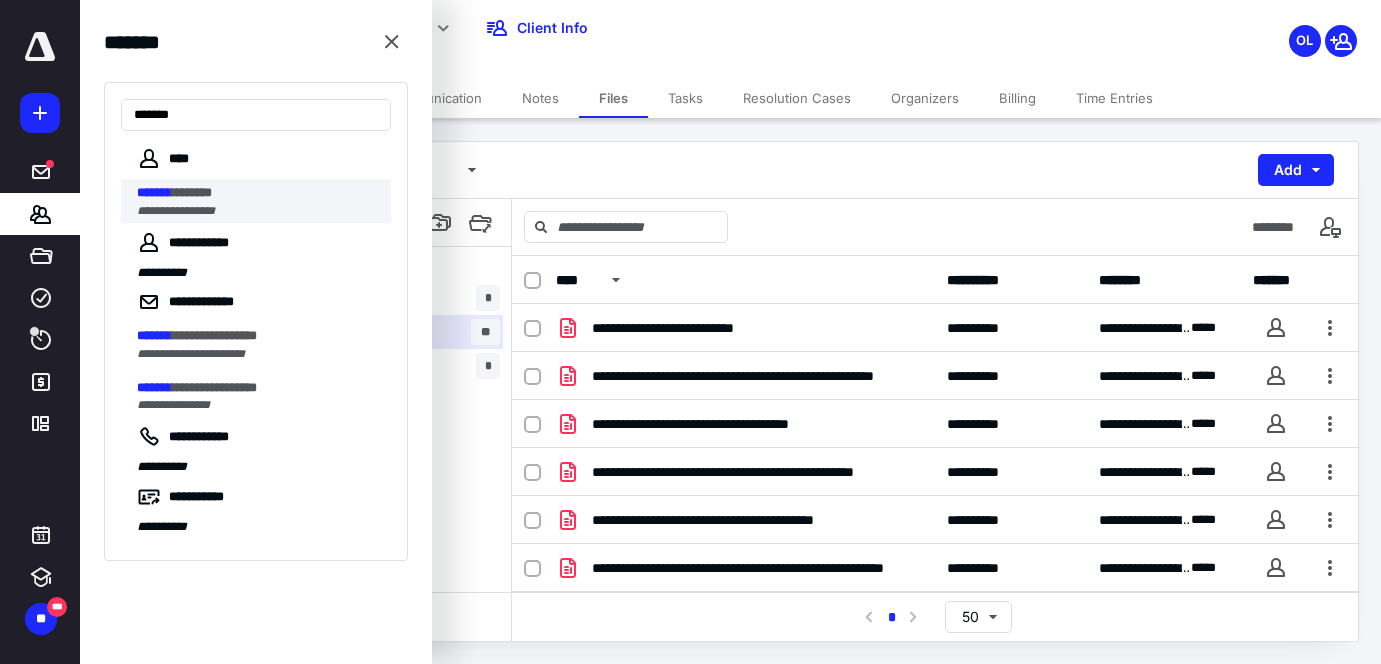 click on "******* *******" at bounding box center [258, 193] 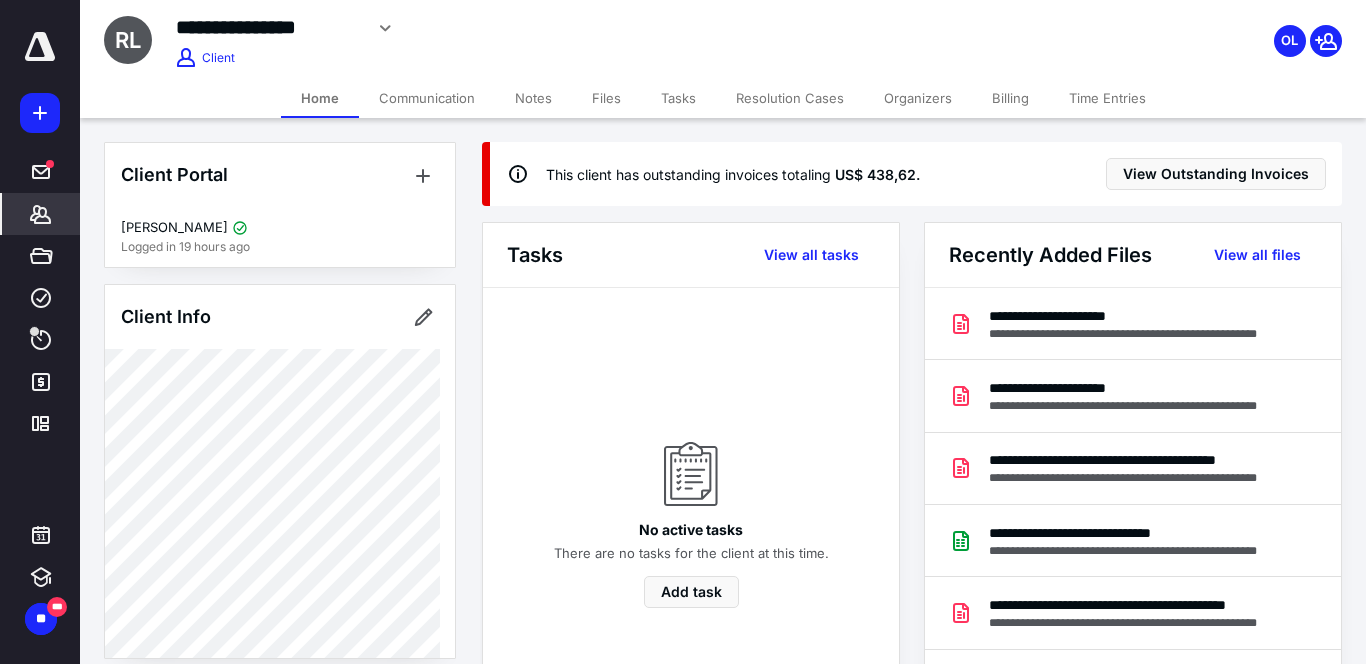 click on "Files" at bounding box center (606, 98) 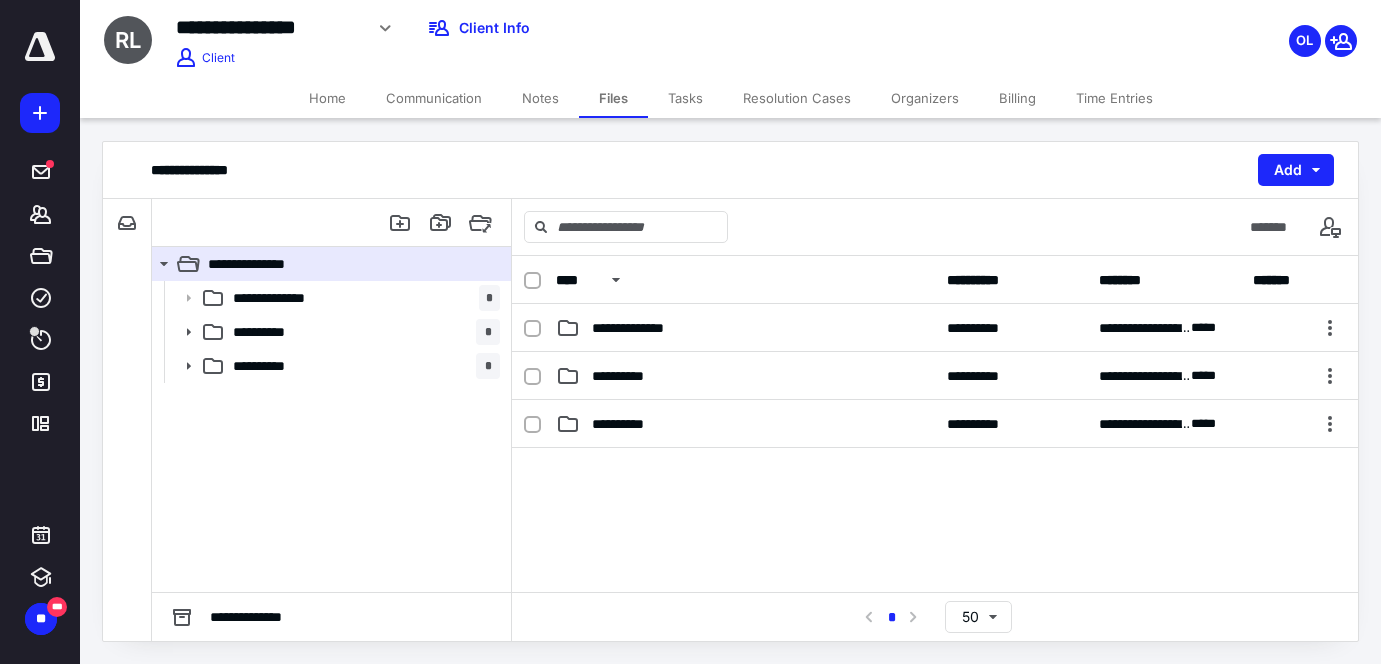 click on "Billing" at bounding box center (1017, 98) 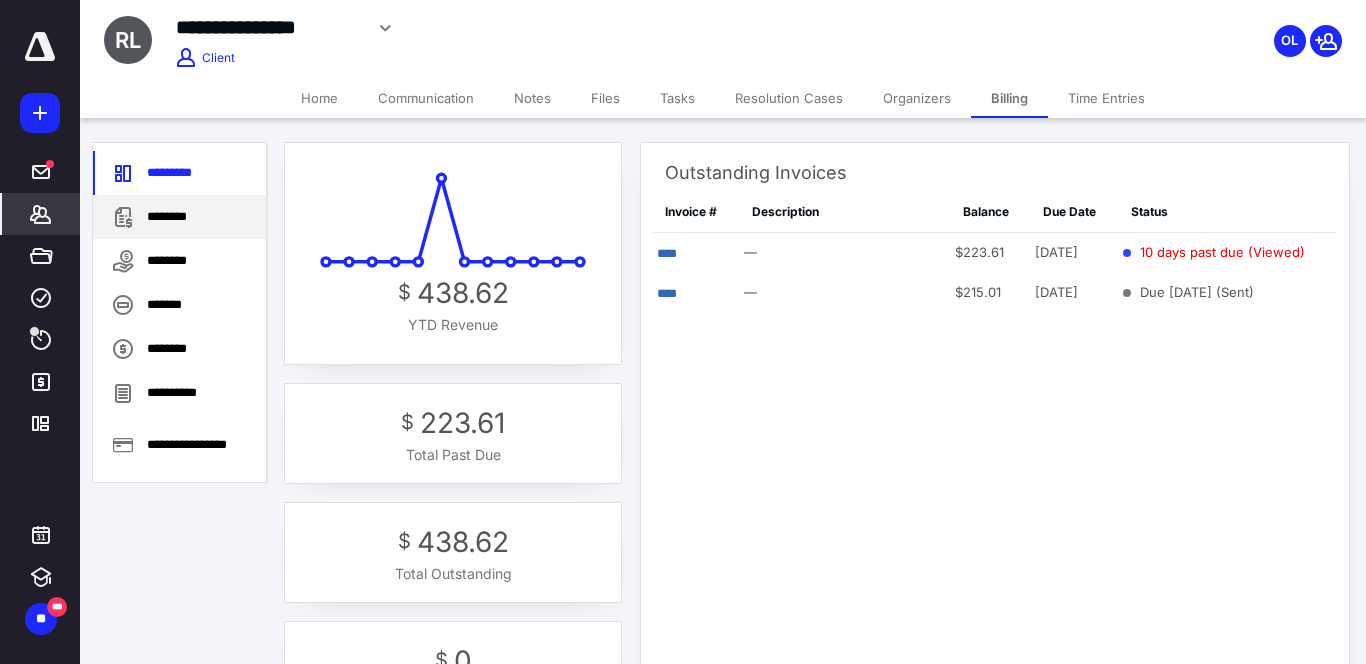 click on "********" at bounding box center (179, 217) 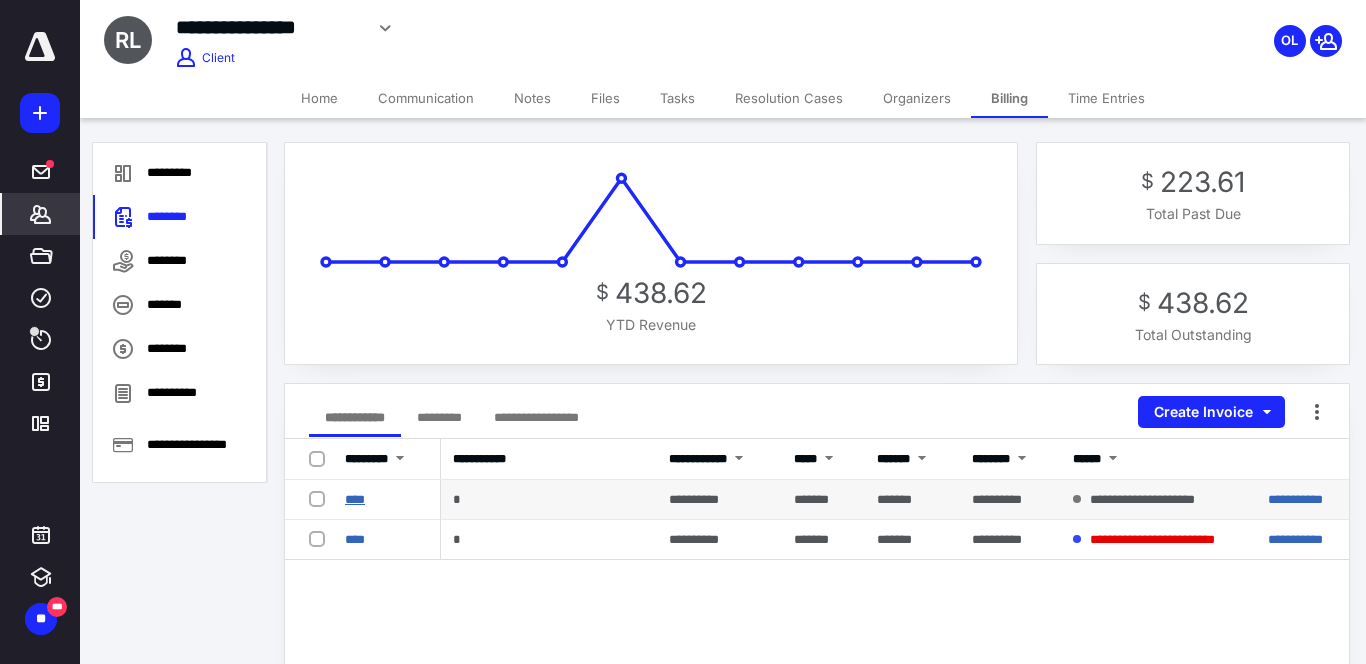 click on "****" at bounding box center (355, 499) 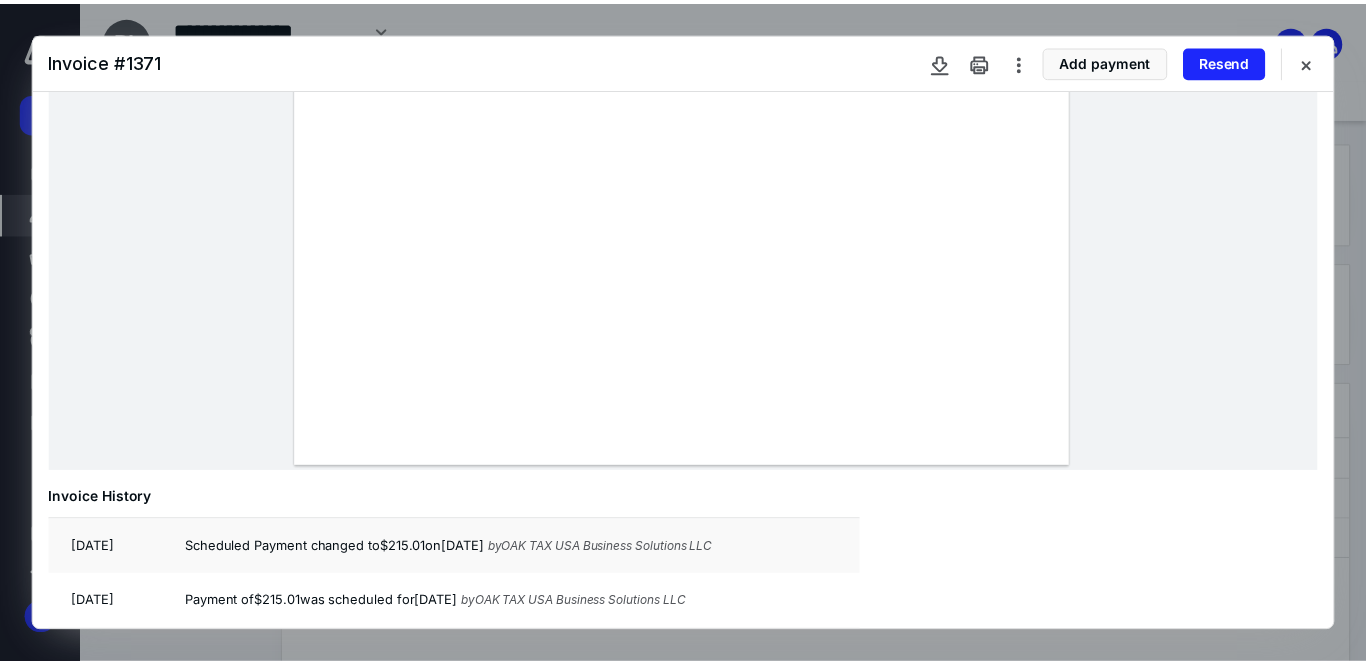 scroll, scrollTop: 0, scrollLeft: 0, axis: both 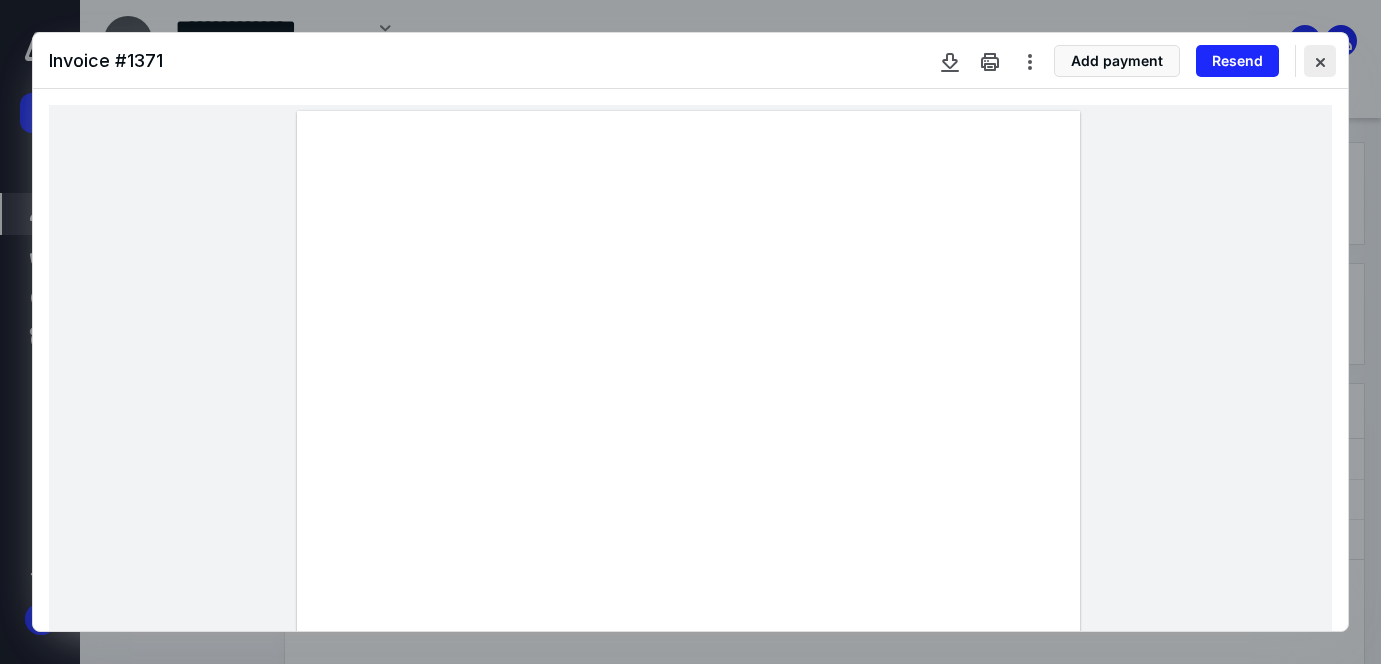 click at bounding box center (1320, 61) 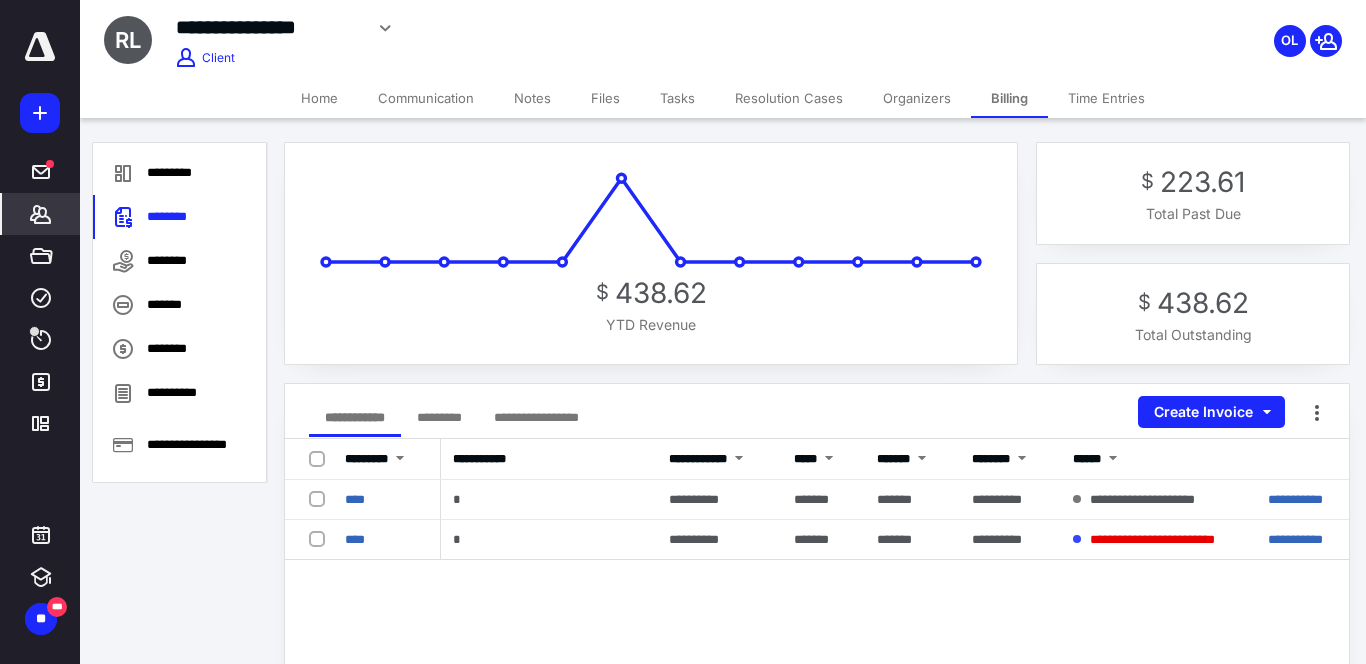 click on "Home" at bounding box center (319, 98) 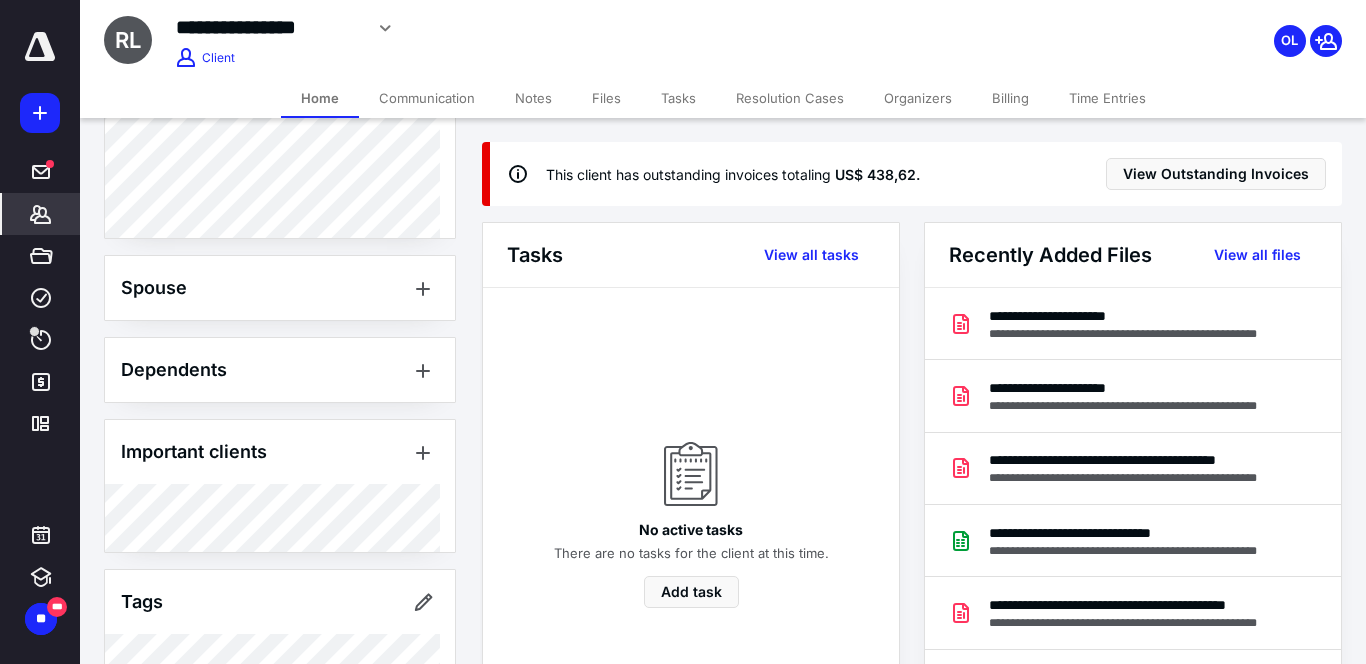 scroll, scrollTop: 706, scrollLeft: 0, axis: vertical 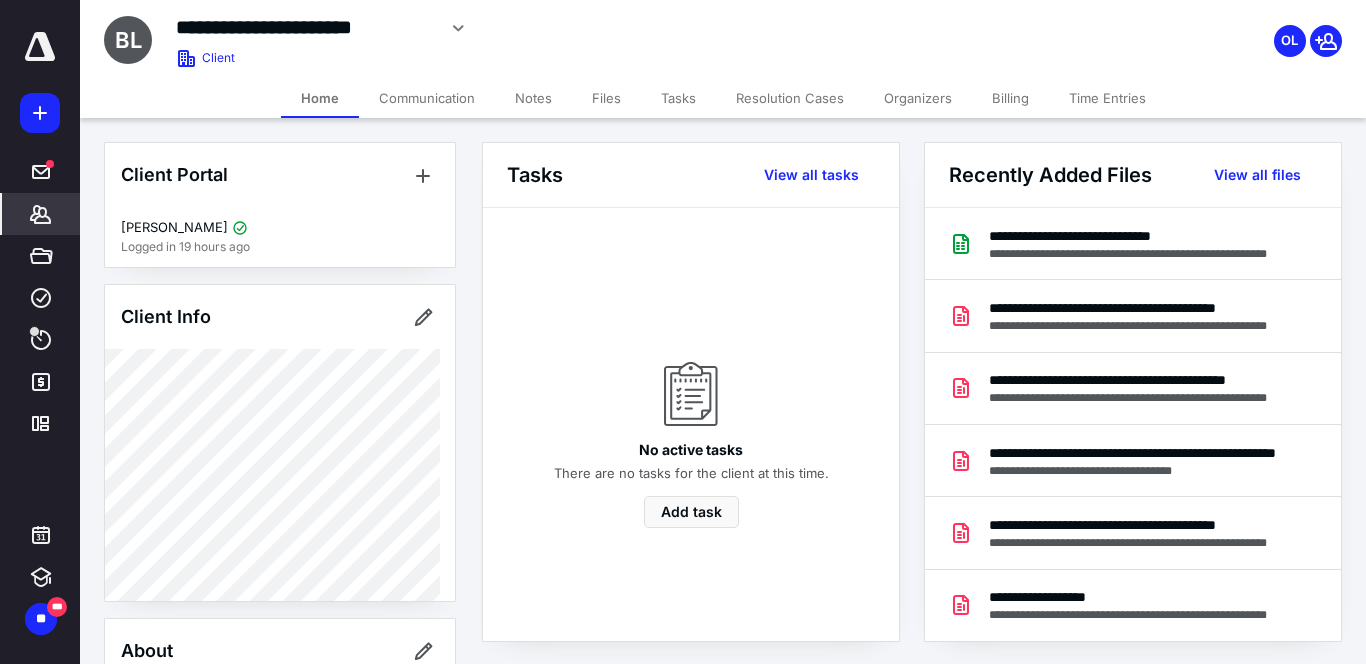 click on "Files" at bounding box center (606, 98) 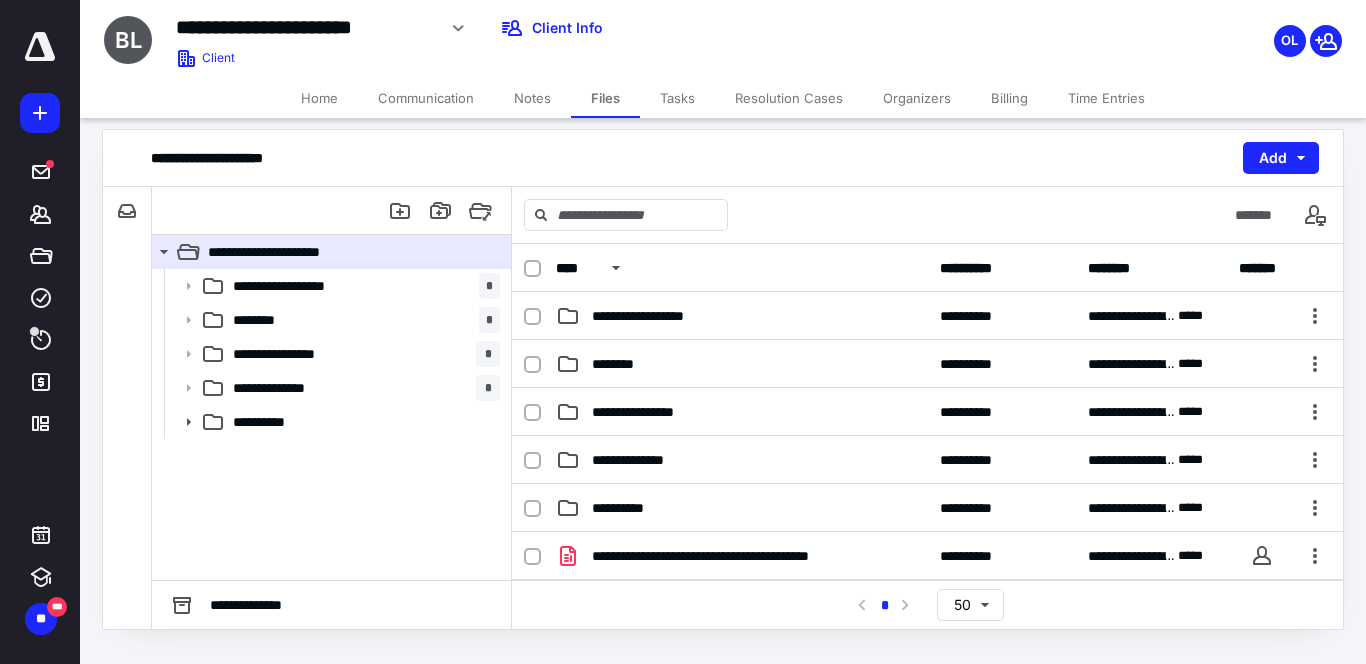 scroll, scrollTop: 19, scrollLeft: 0, axis: vertical 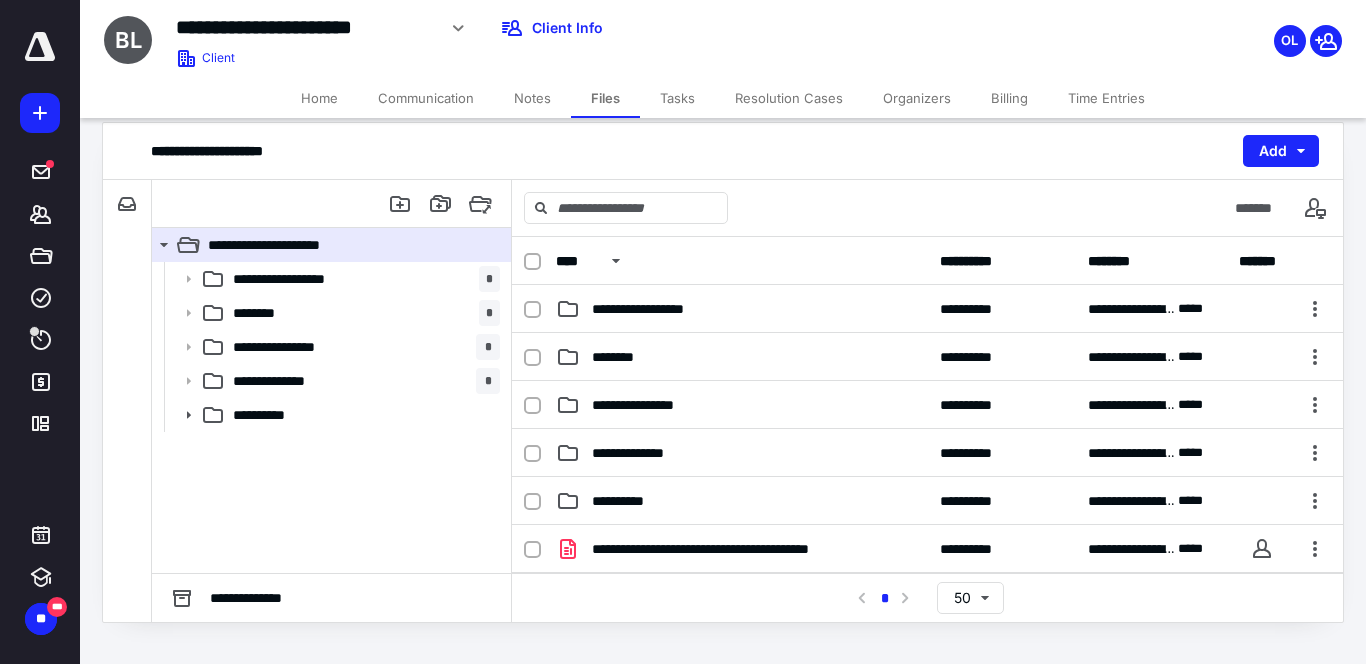 click on "Billing" at bounding box center (1009, 98) 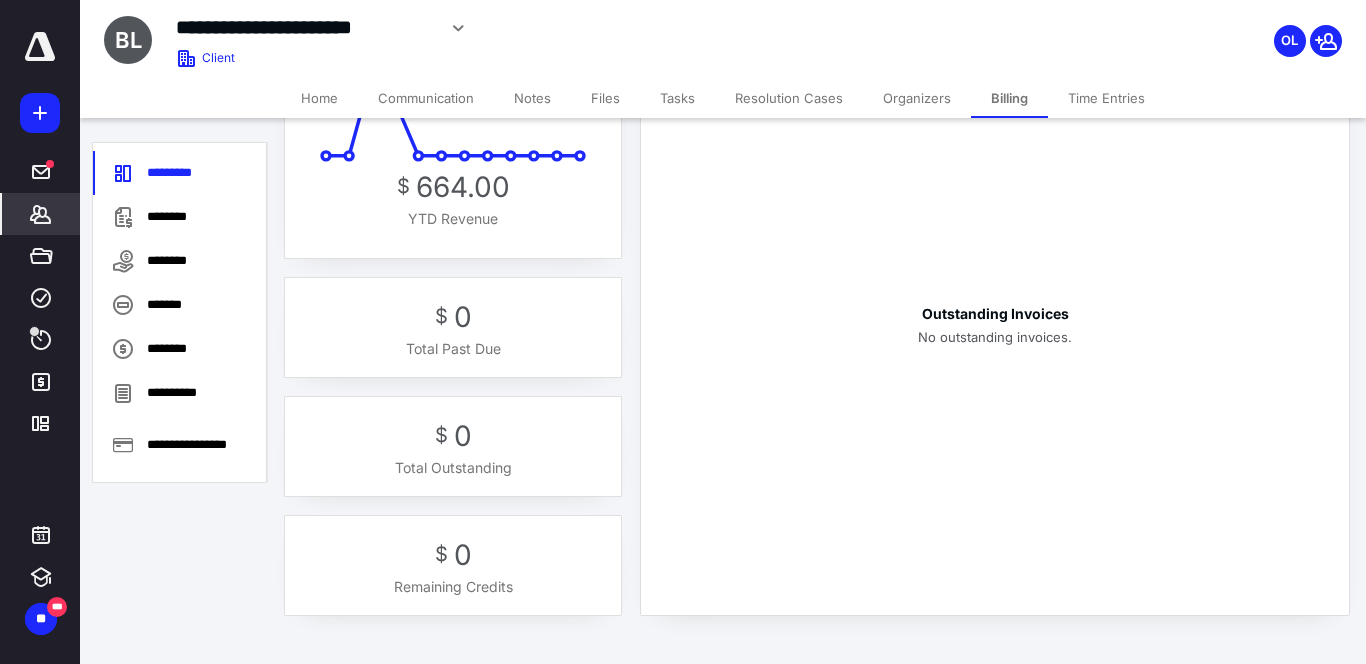 scroll, scrollTop: 120, scrollLeft: 0, axis: vertical 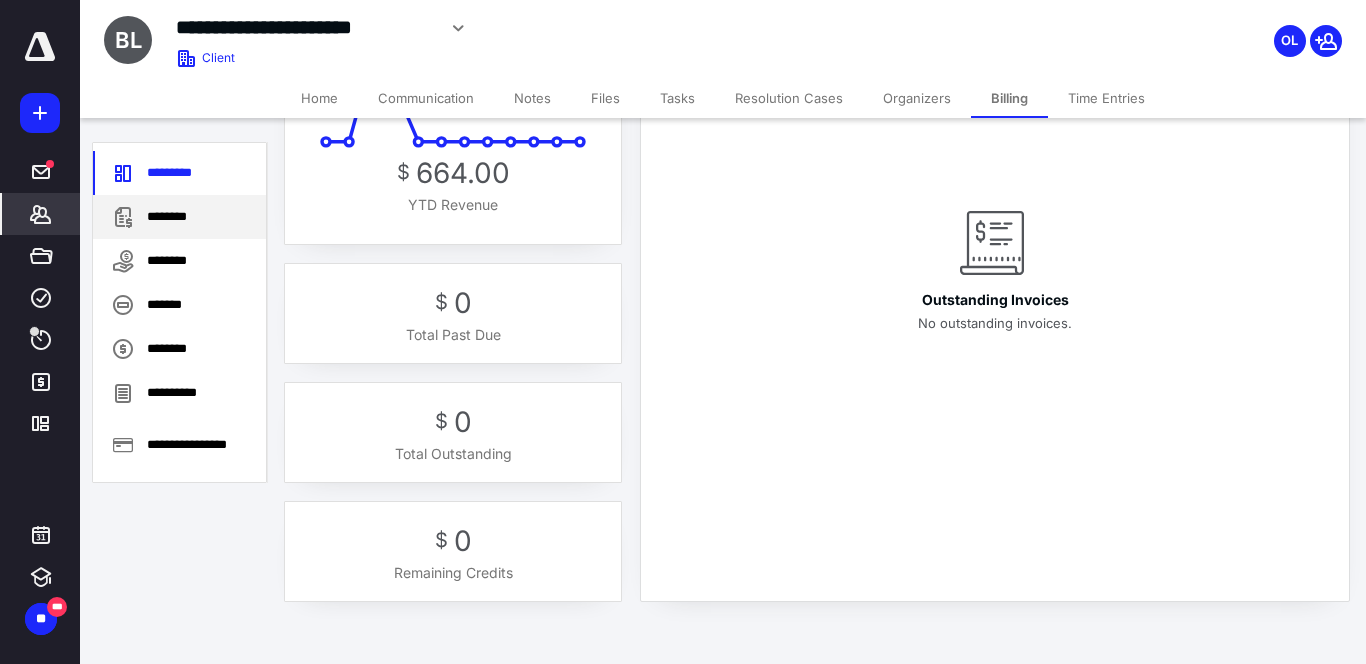 click on "********" at bounding box center [179, 217] 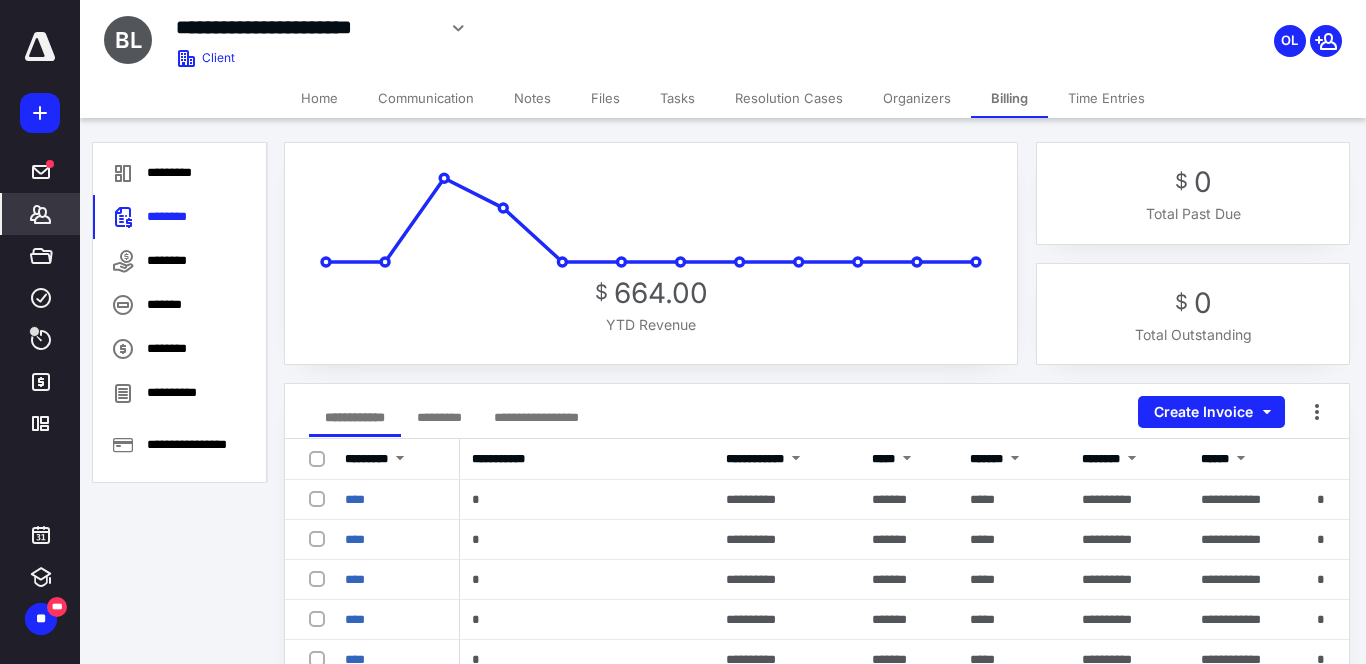 click on "Home" at bounding box center (319, 98) 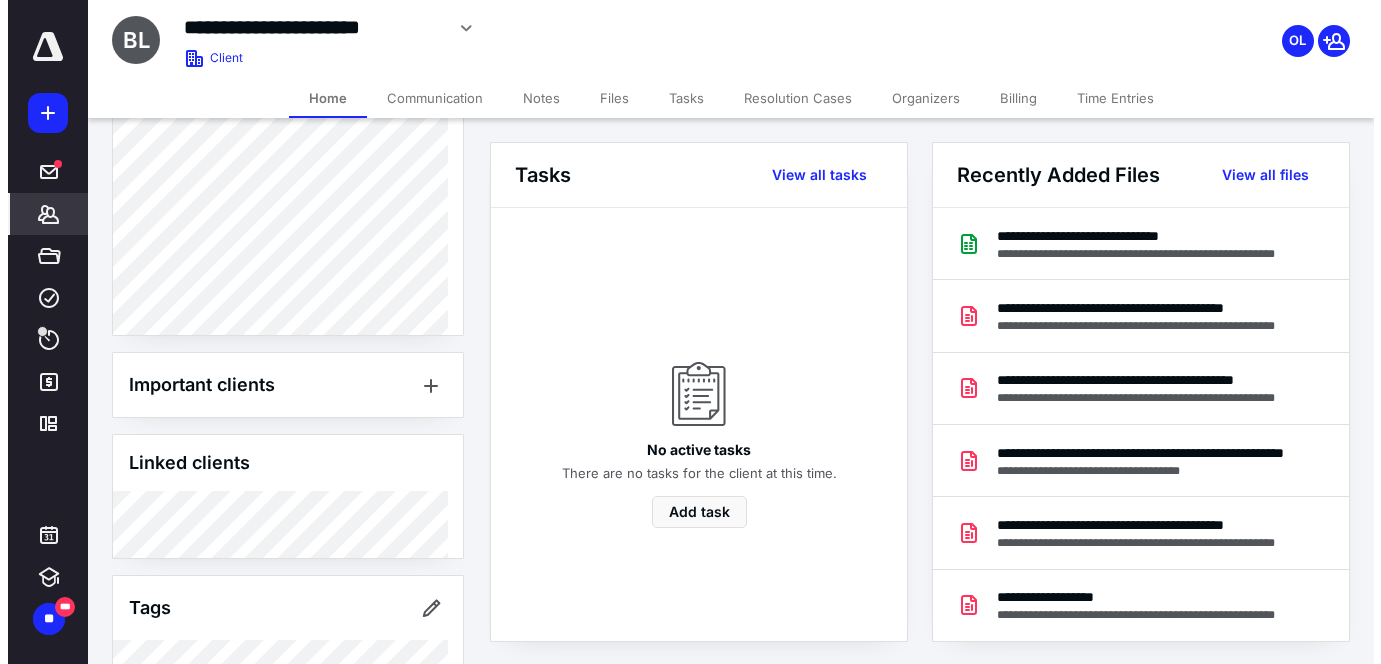 scroll, scrollTop: 894, scrollLeft: 0, axis: vertical 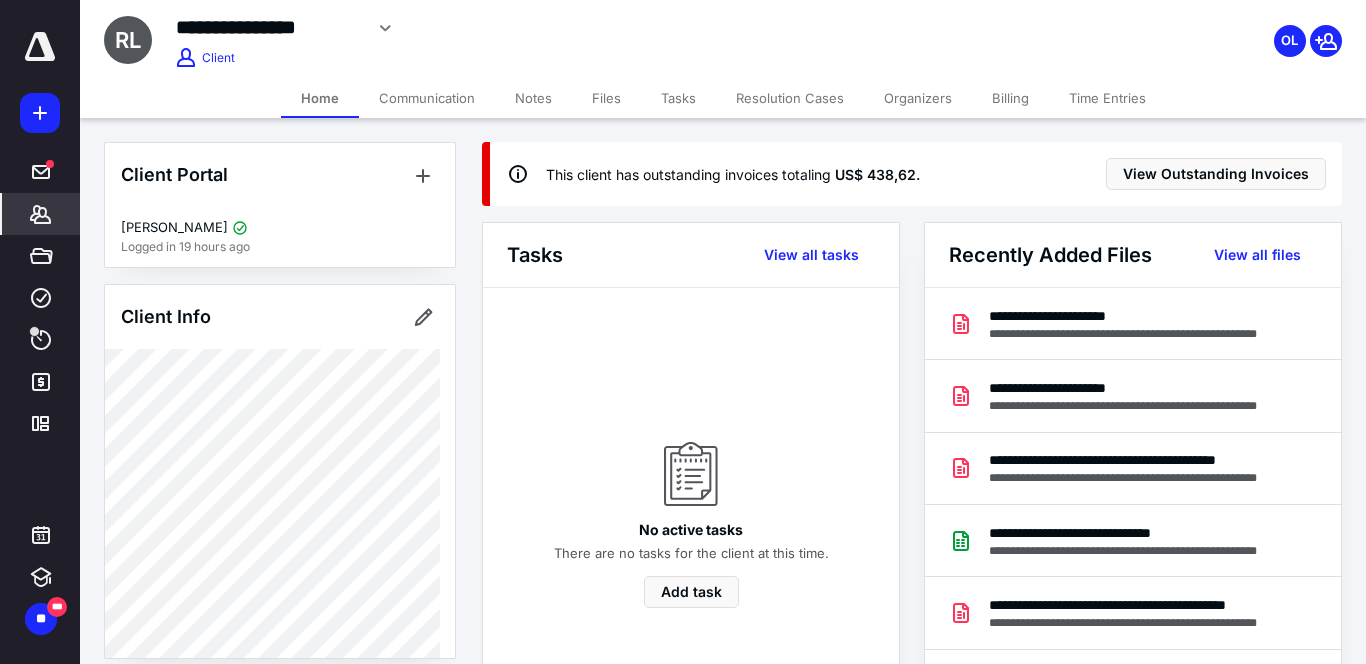 click on "Billing" at bounding box center [1010, 98] 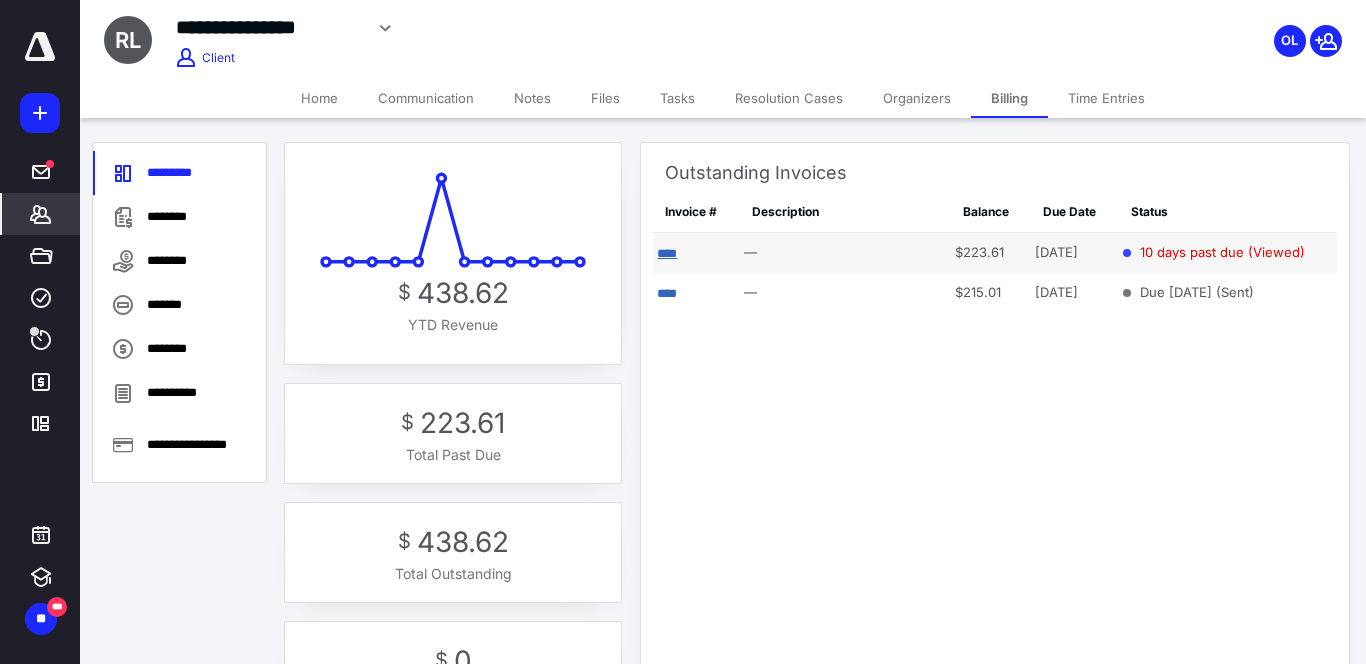 click on "****" at bounding box center [667, 253] 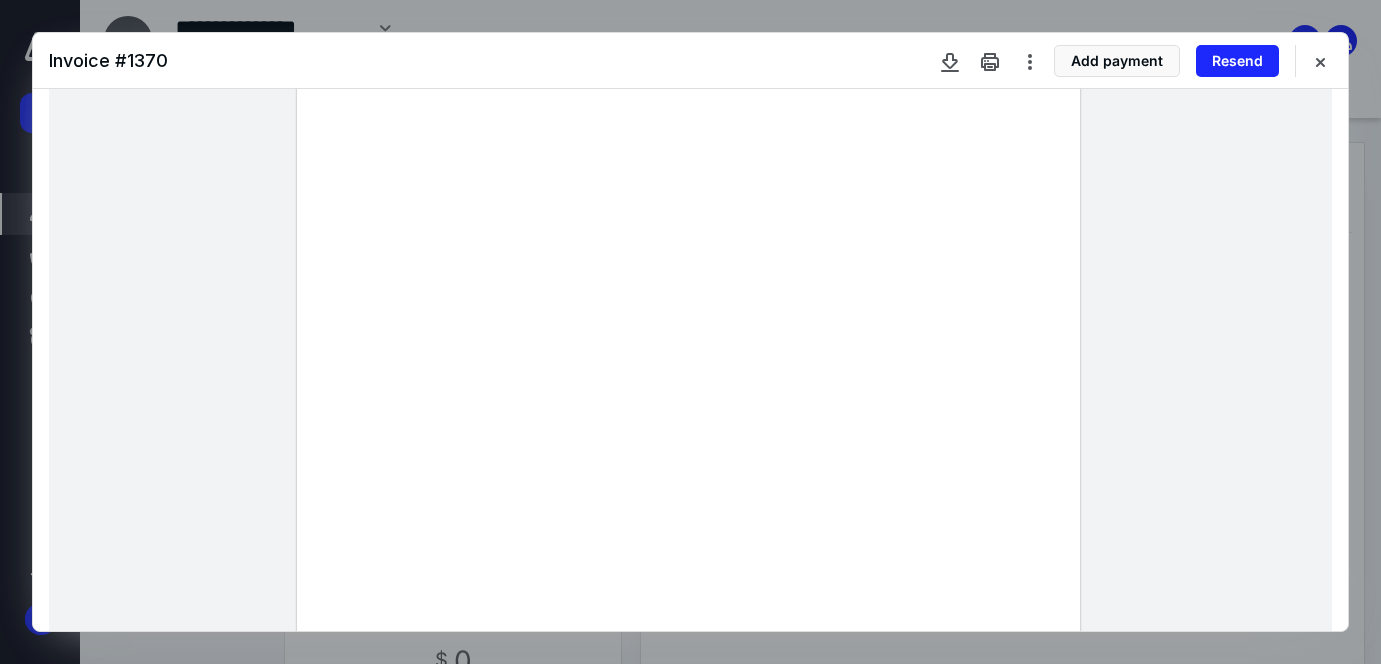 scroll, scrollTop: 65, scrollLeft: 0, axis: vertical 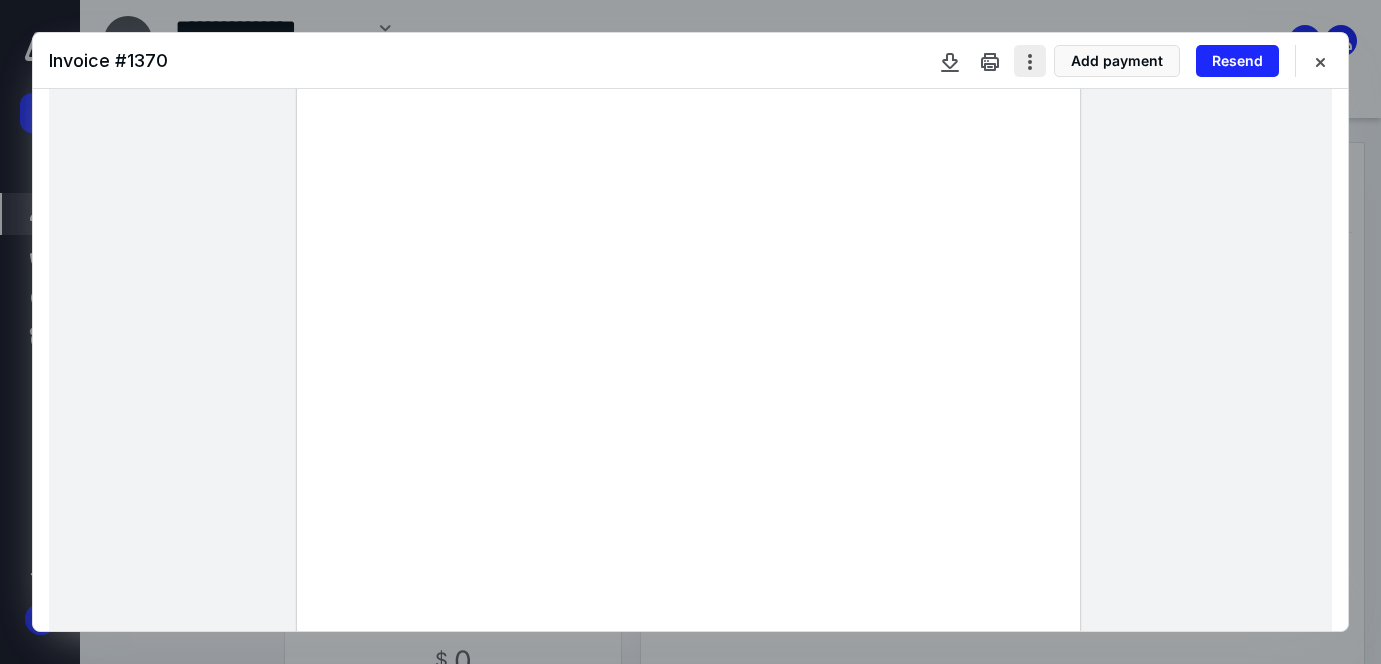 click at bounding box center [1030, 61] 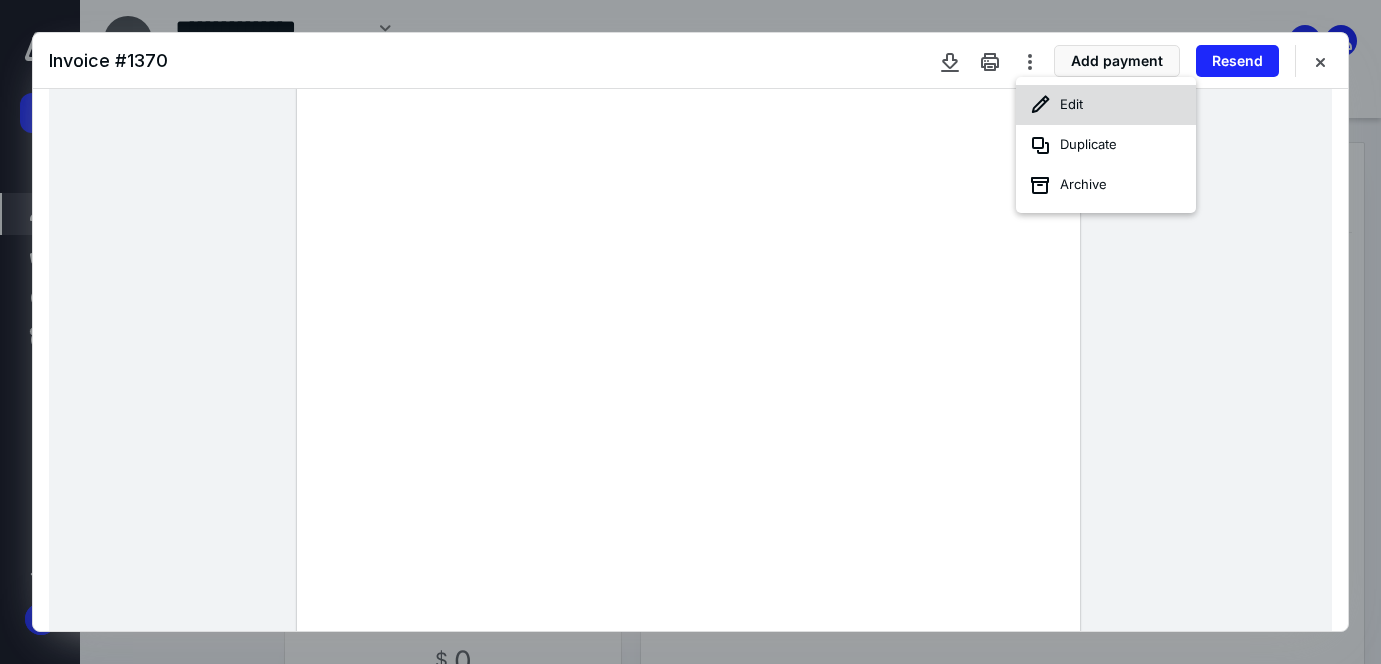 click on "Edit" at bounding box center (1106, 105) 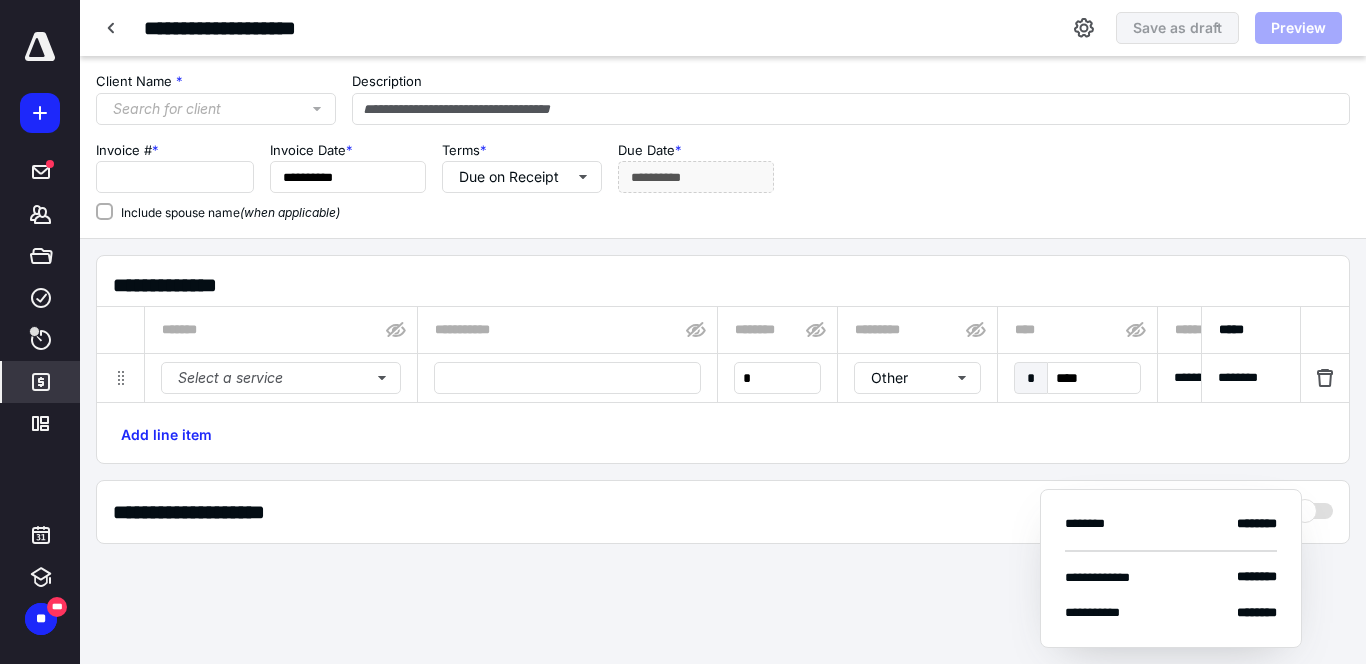 type on "****" 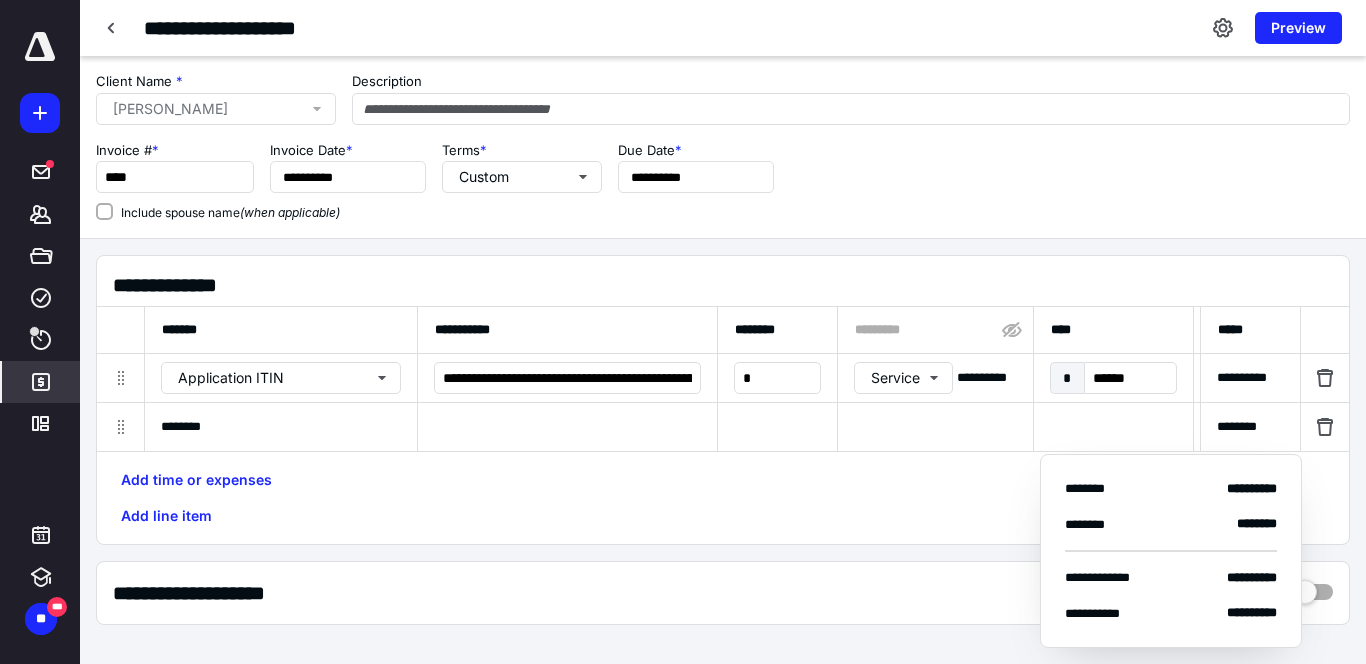click at bounding box center (1325, 427) 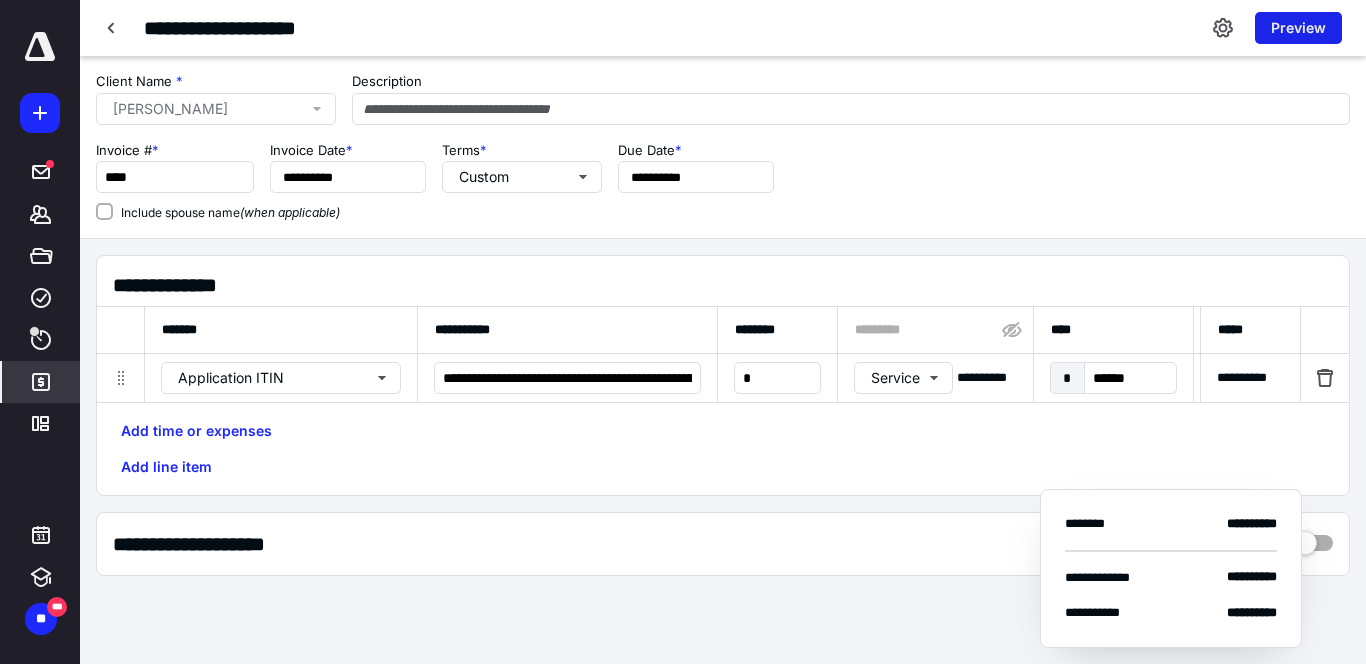 click on "Preview" at bounding box center [1298, 28] 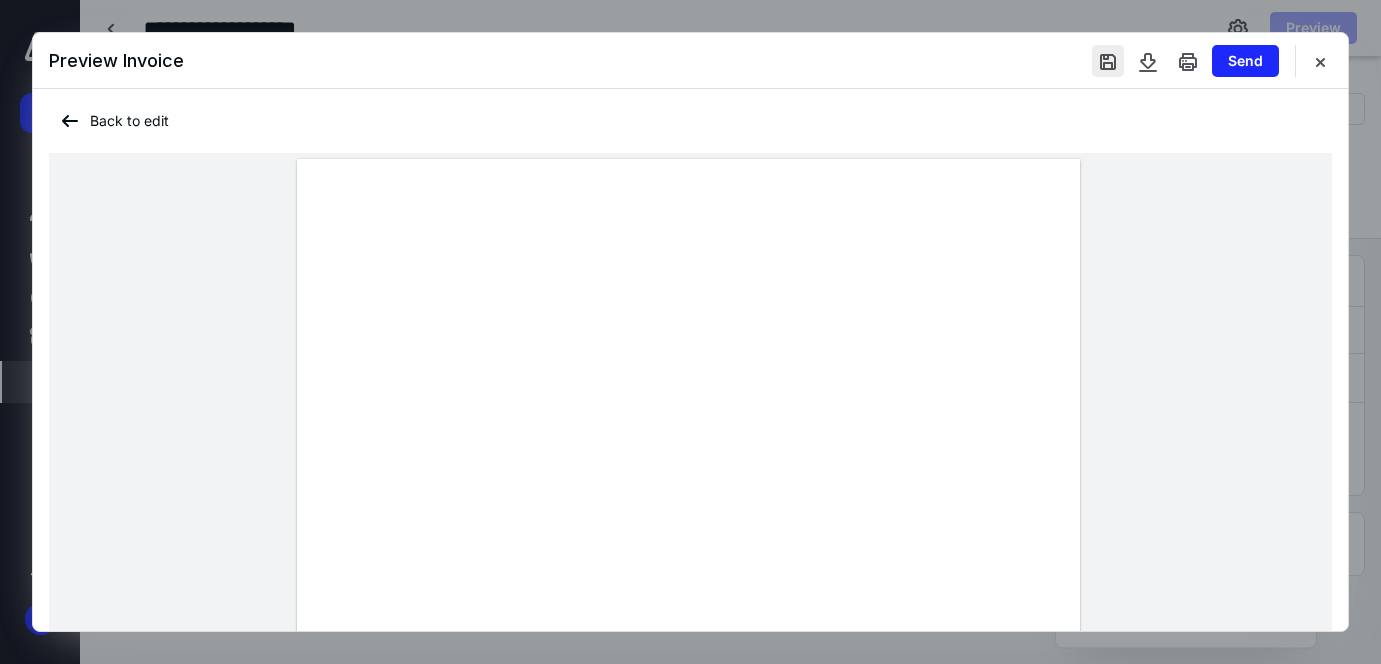 click at bounding box center [1108, 61] 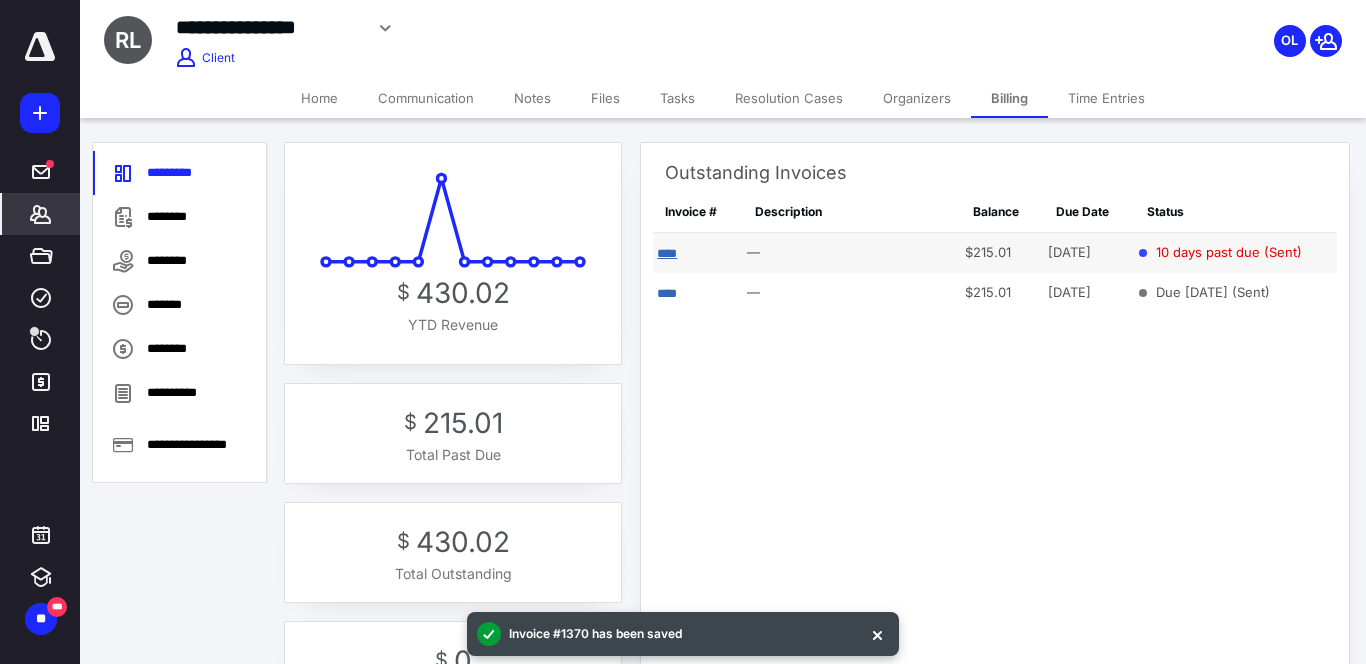 click on "****" at bounding box center (667, 253) 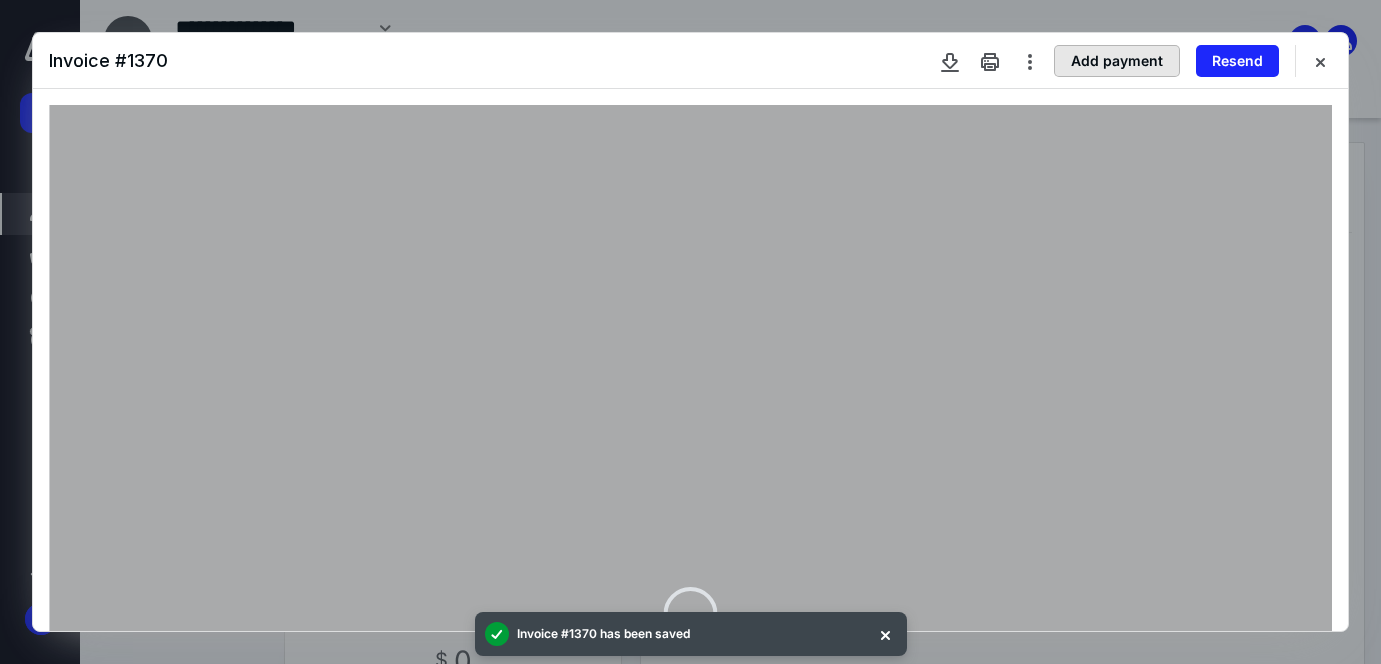 click on "Add payment" at bounding box center [1117, 61] 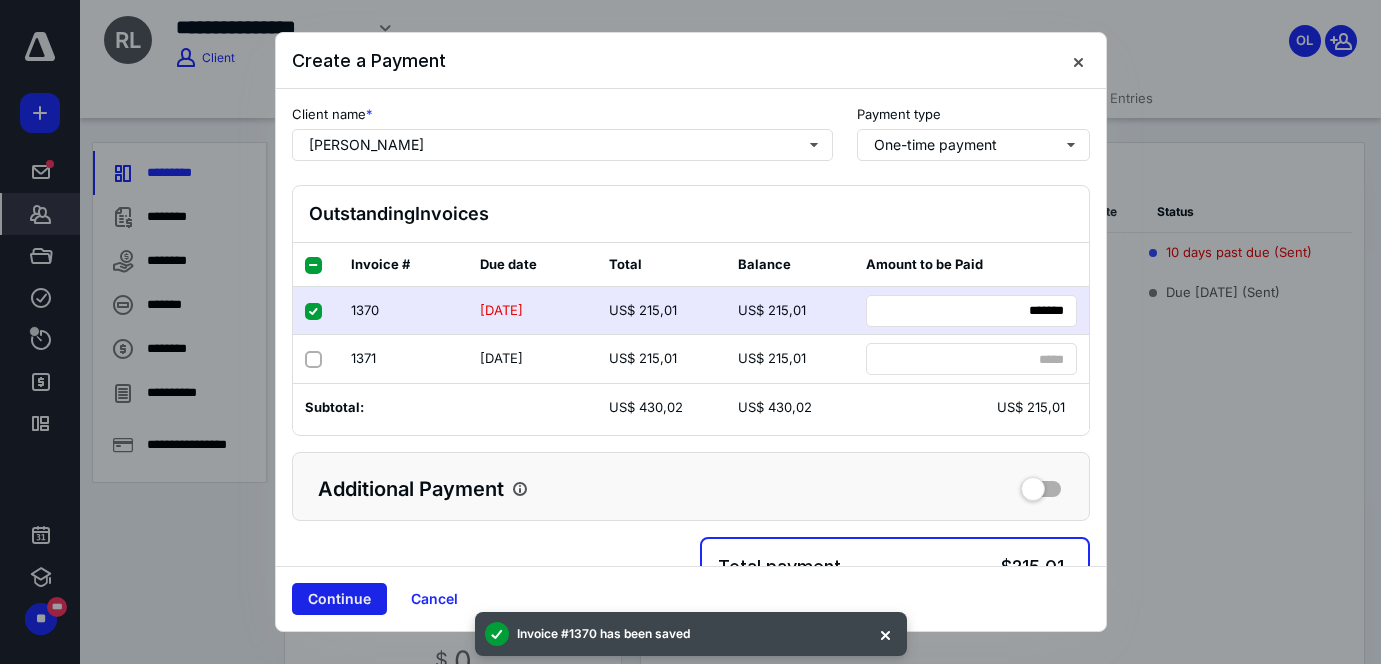 click on "Continue" at bounding box center (339, 599) 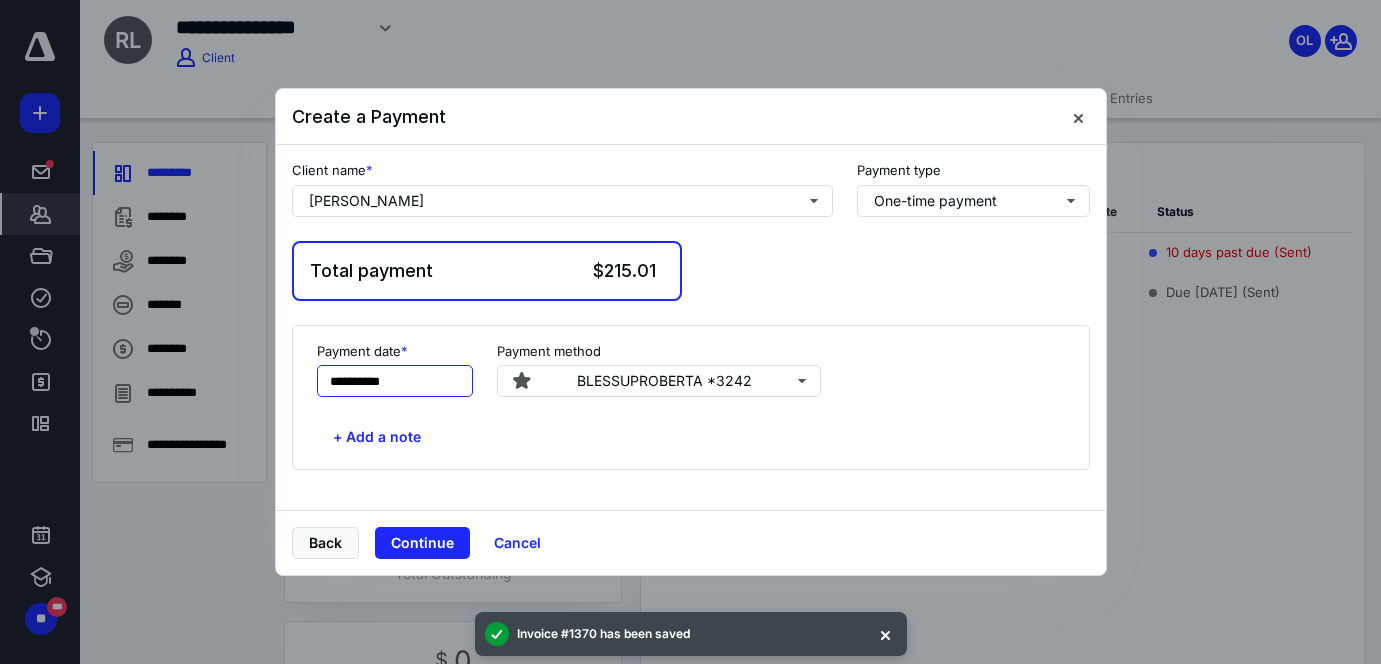 click on "**********" at bounding box center (395, 381) 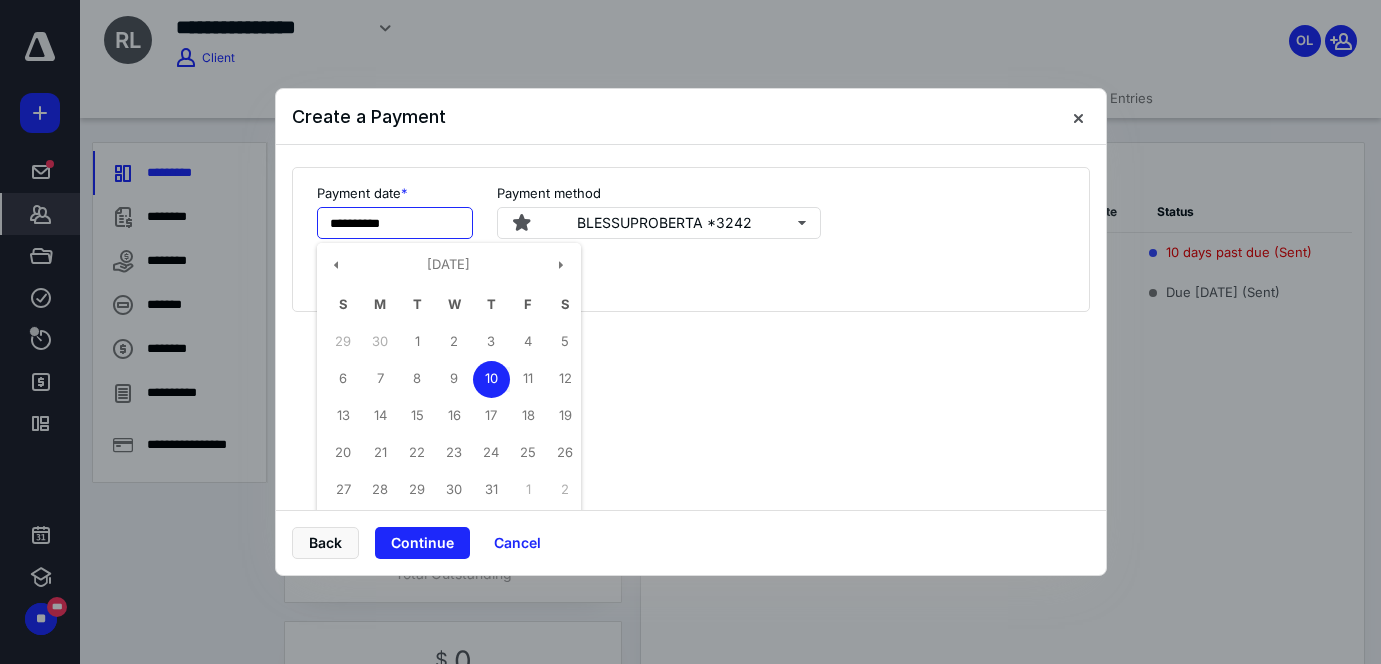 scroll, scrollTop: 201, scrollLeft: 0, axis: vertical 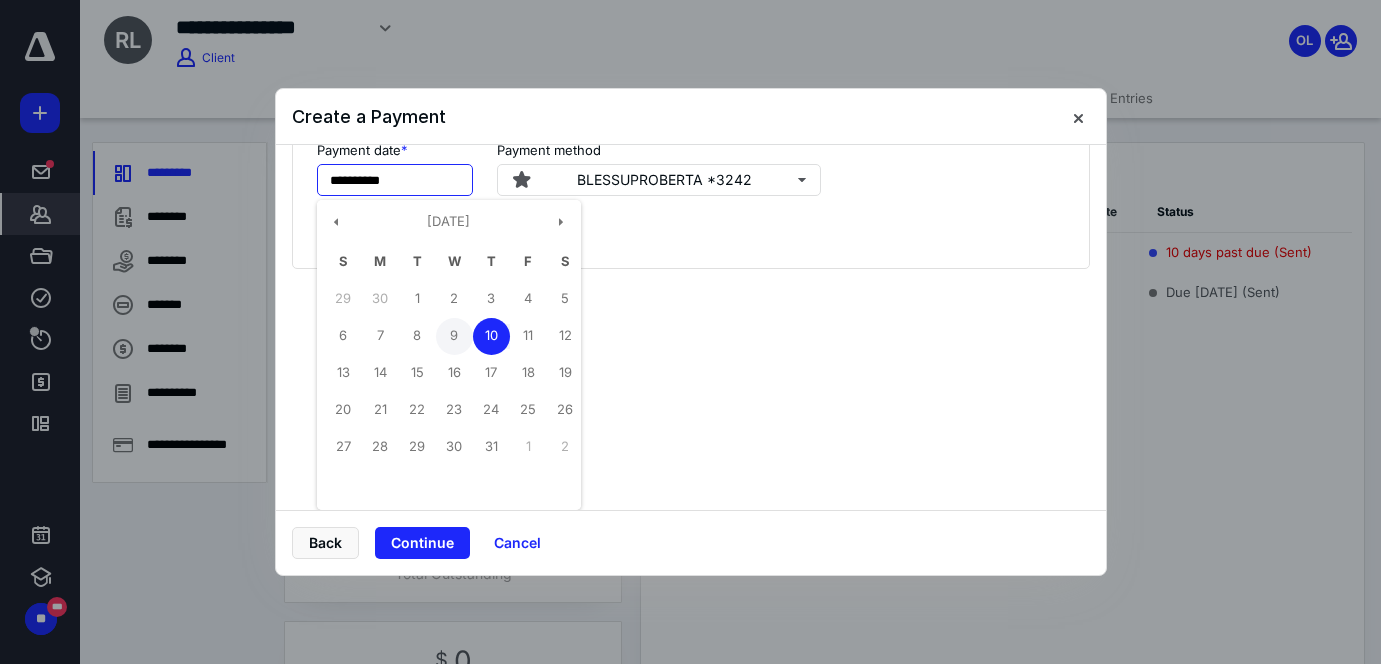 click on "9" at bounding box center [454, 336] 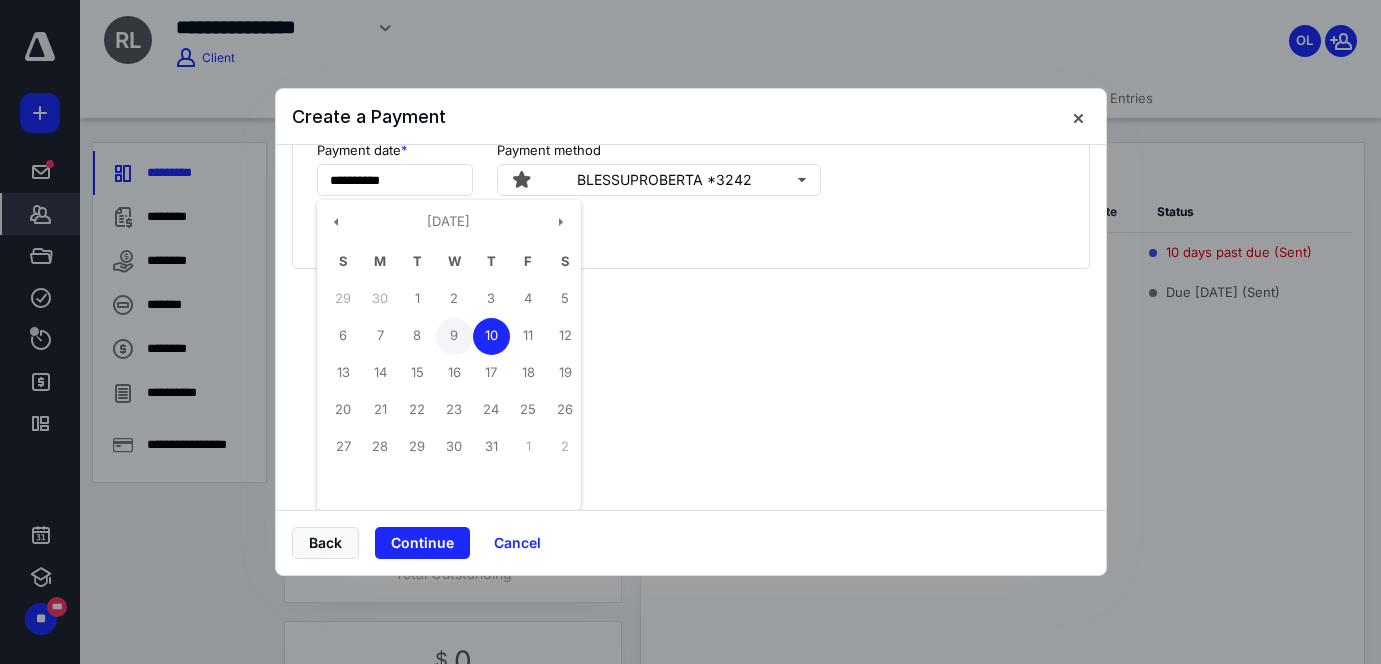 scroll, scrollTop: 0, scrollLeft: 0, axis: both 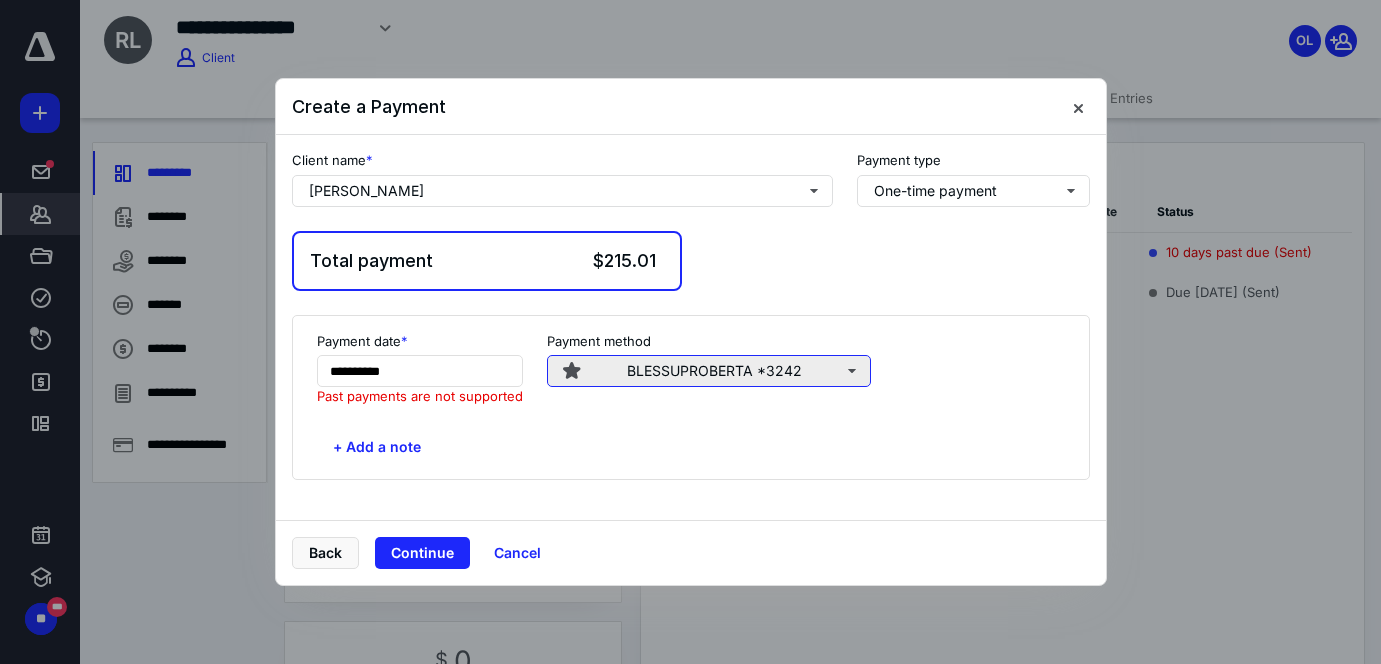 click on "BLESSUPROBERTA *3242" at bounding box center [709, 371] 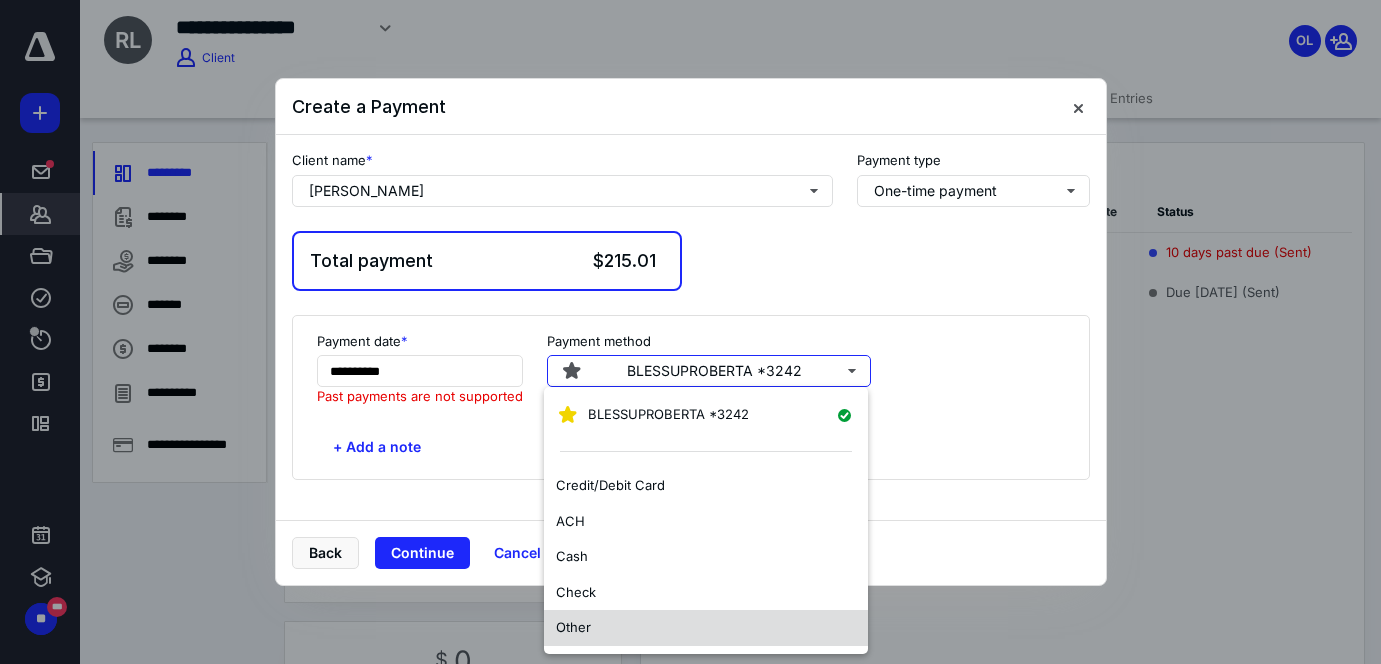 click on "Other" at bounding box center (706, 628) 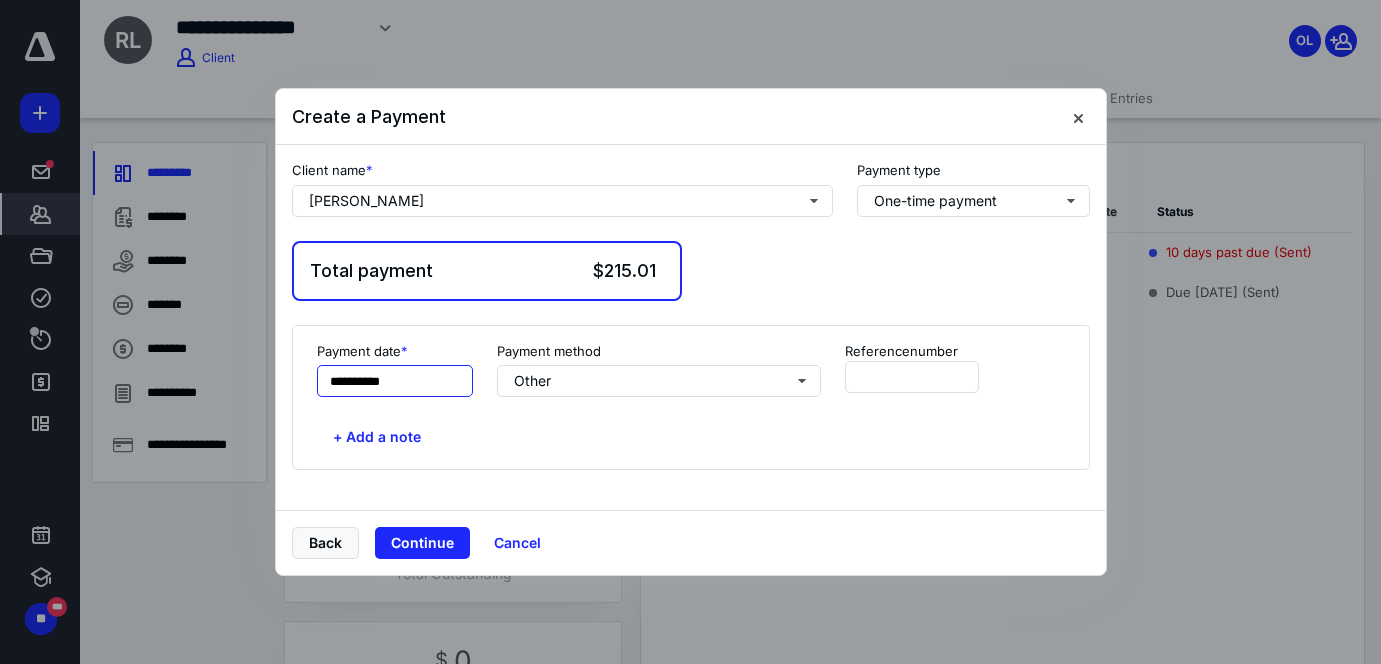 click on "**********" at bounding box center (395, 381) 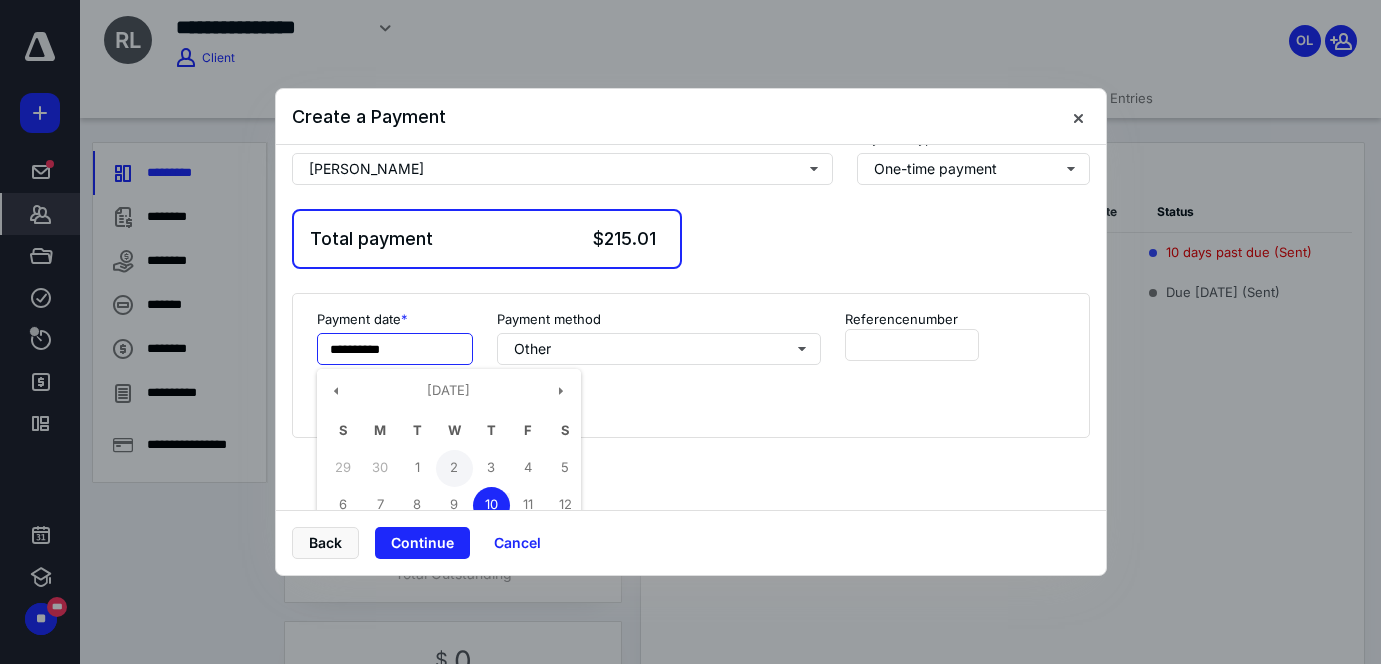 scroll, scrollTop: 58, scrollLeft: 0, axis: vertical 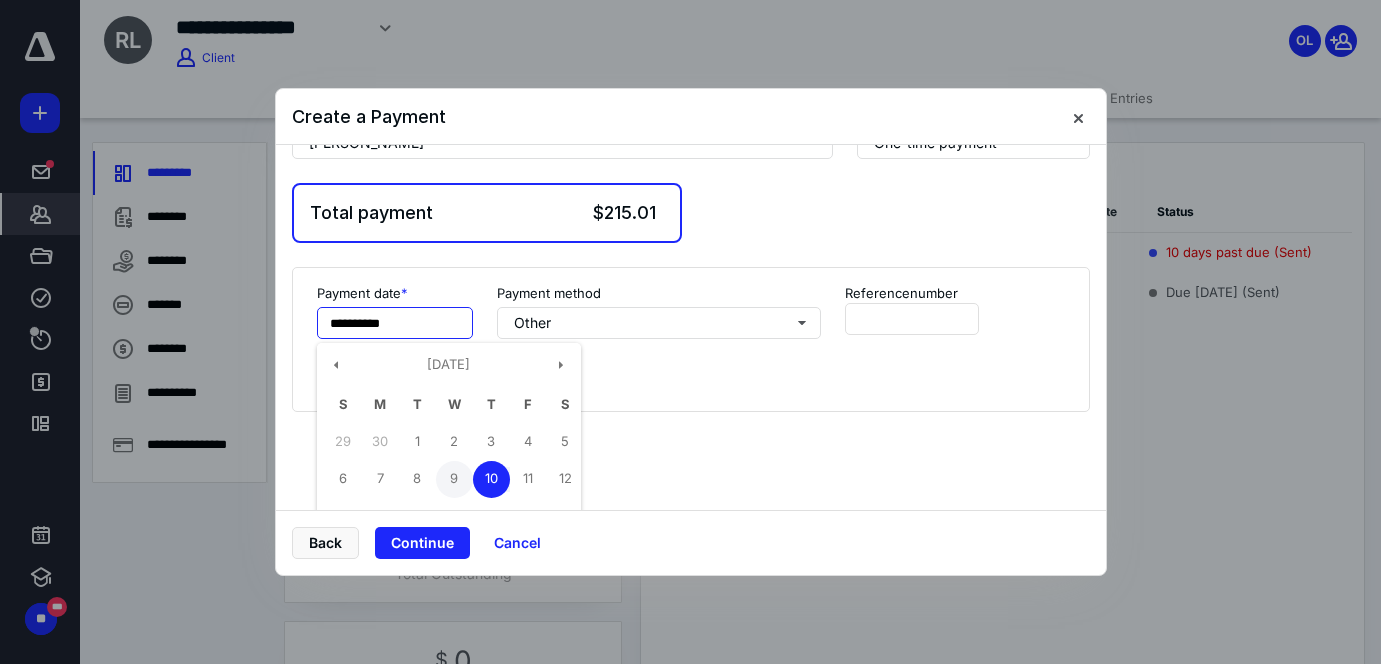 click on "9" at bounding box center (454, 479) 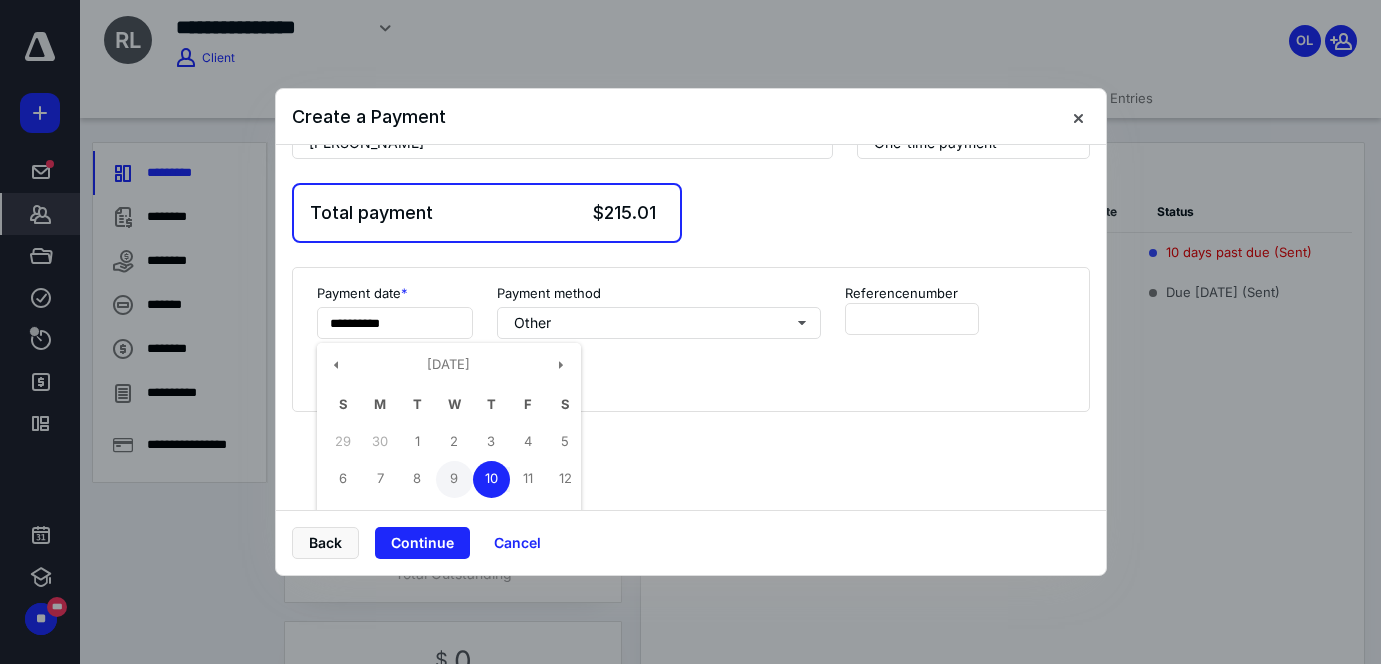 type on "**********" 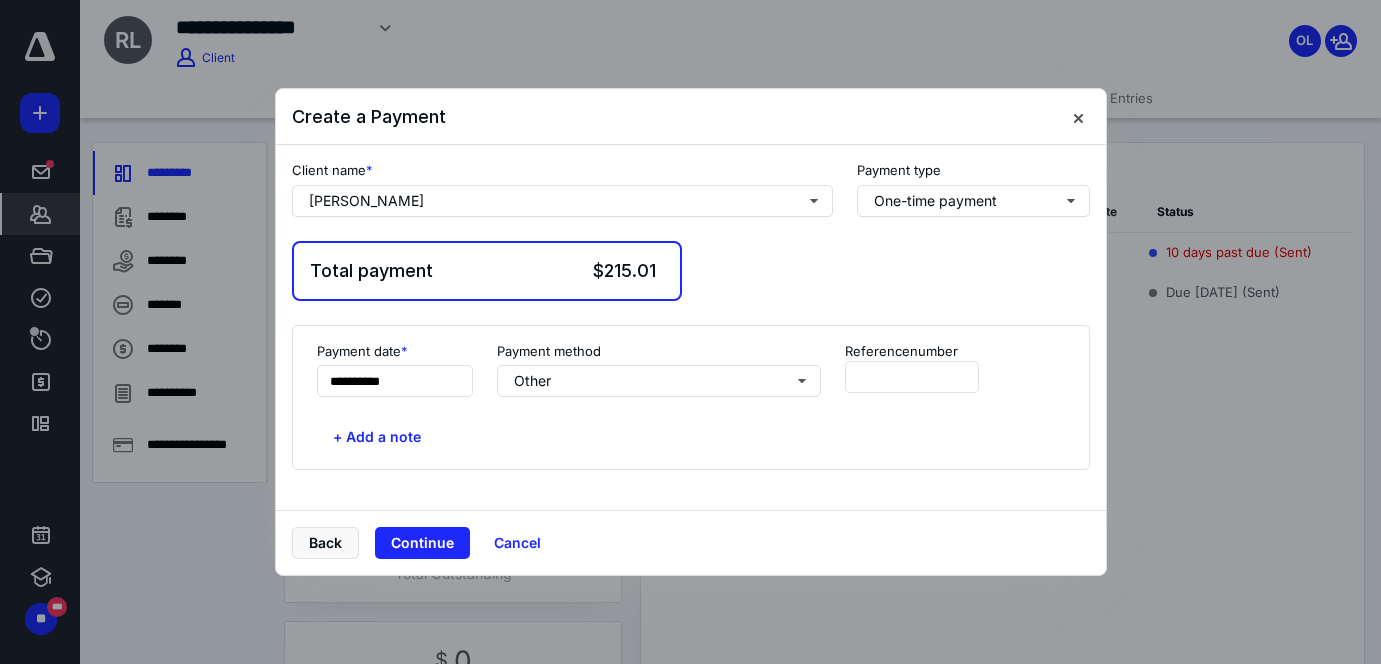 scroll, scrollTop: 0, scrollLeft: 0, axis: both 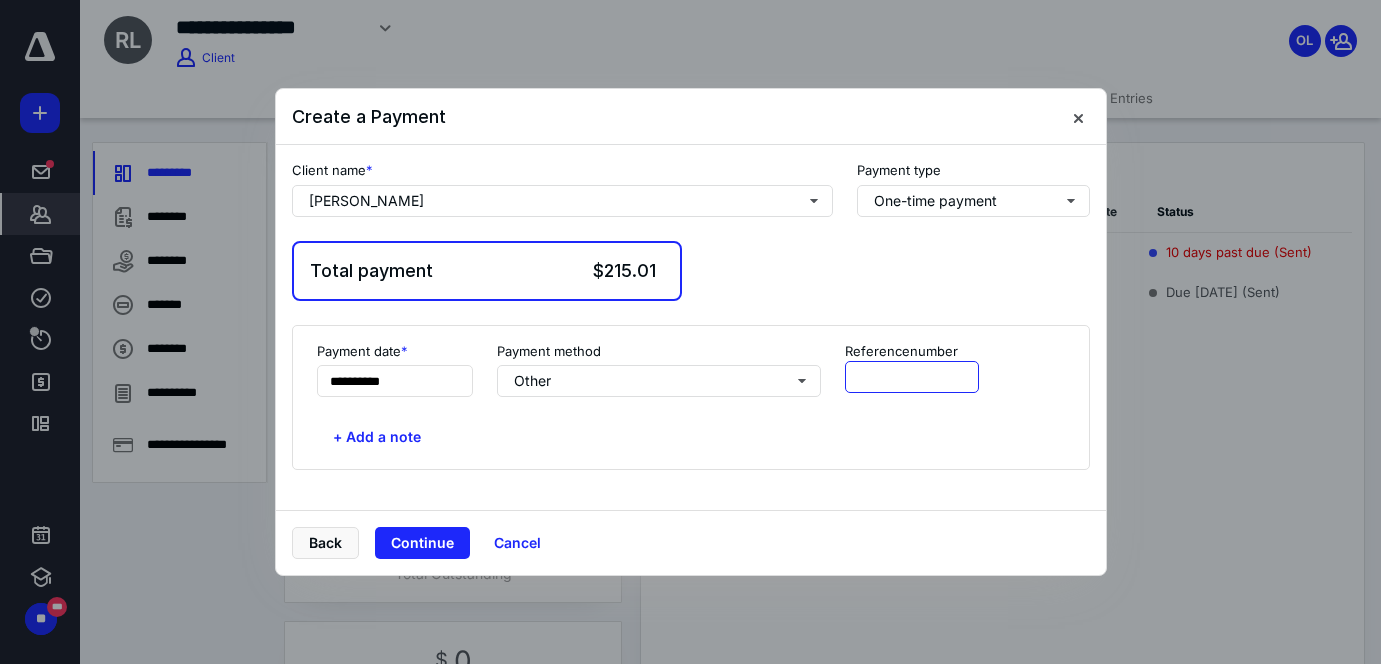 click at bounding box center [912, 377] 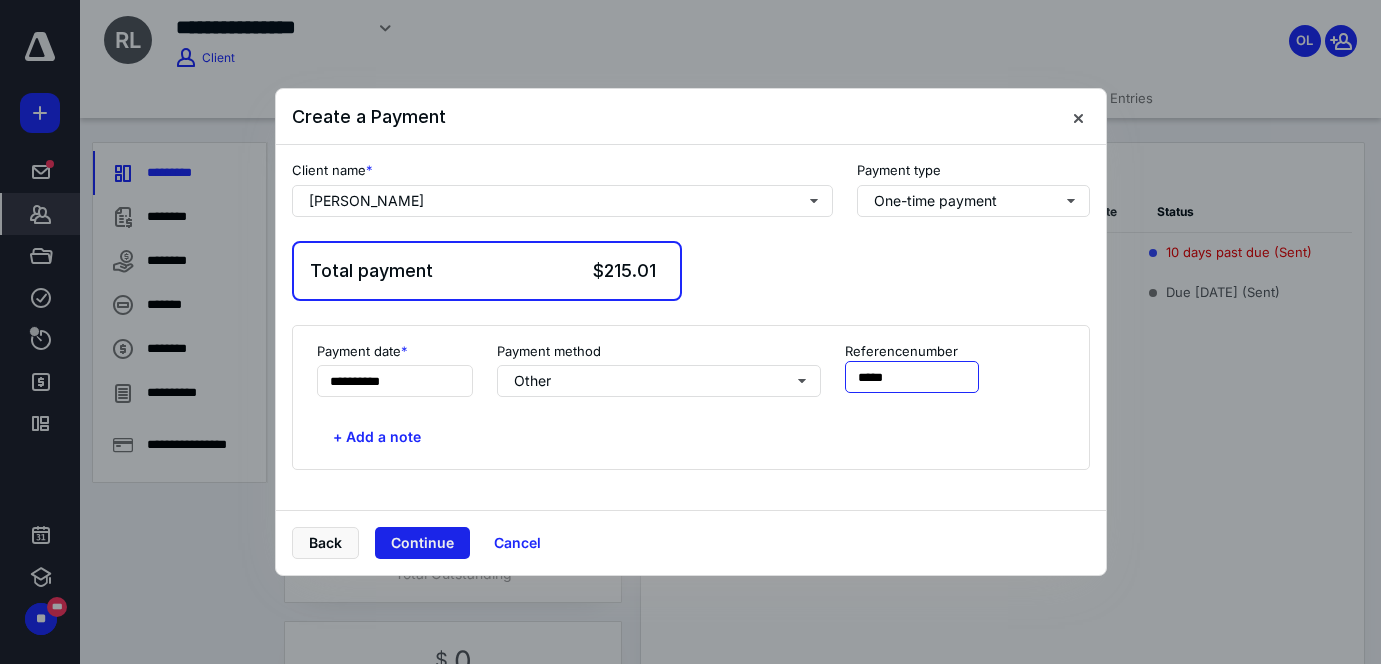 type on "*****" 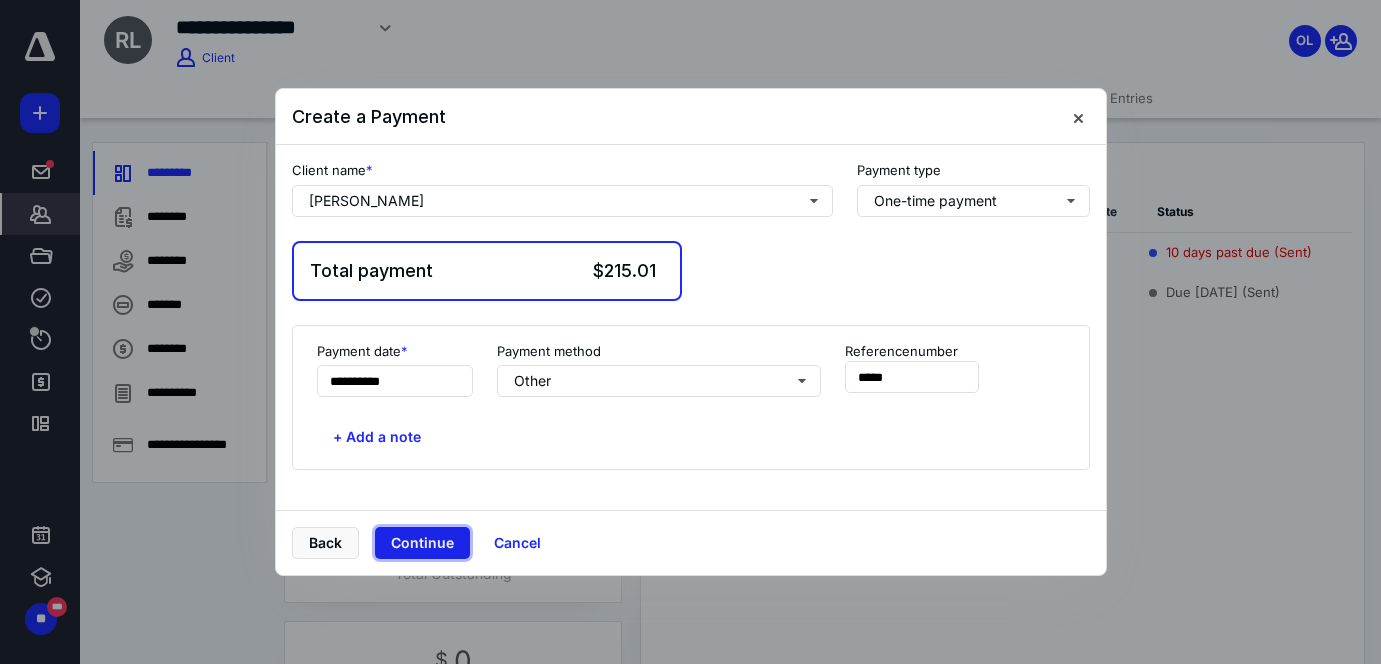 click on "Continue" at bounding box center (422, 543) 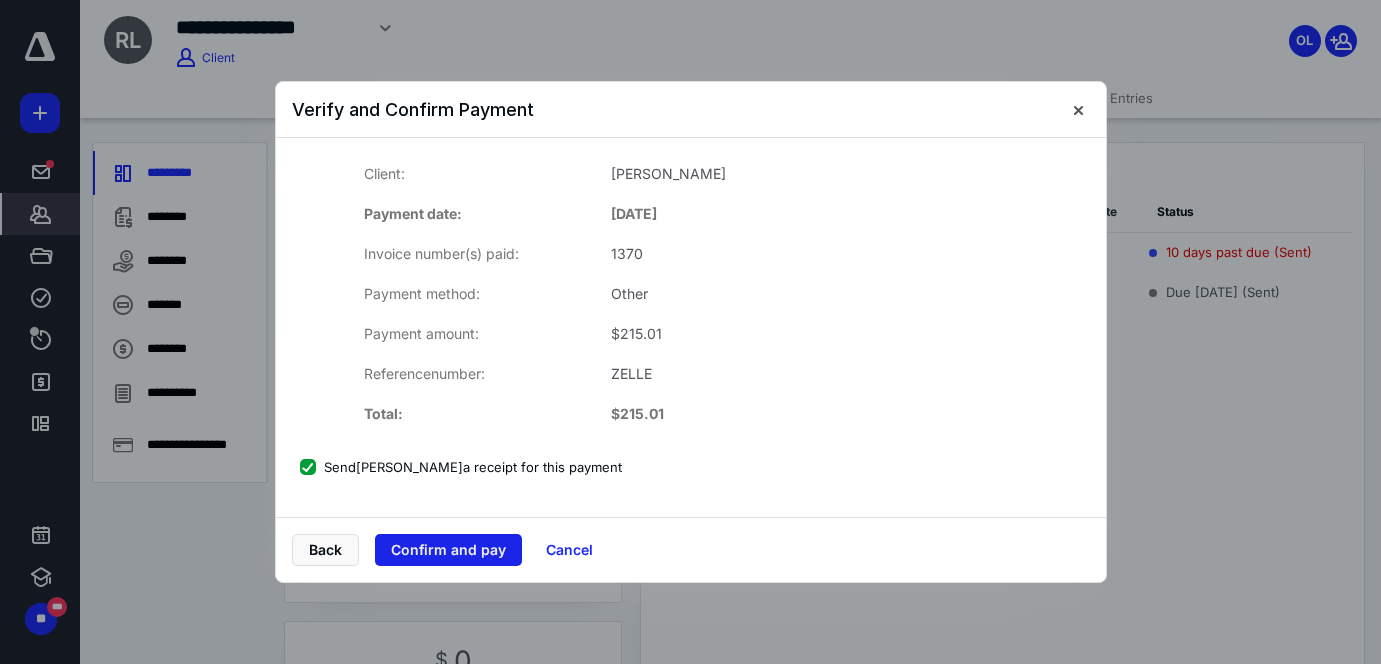 click on "Confirm and pay" at bounding box center (448, 550) 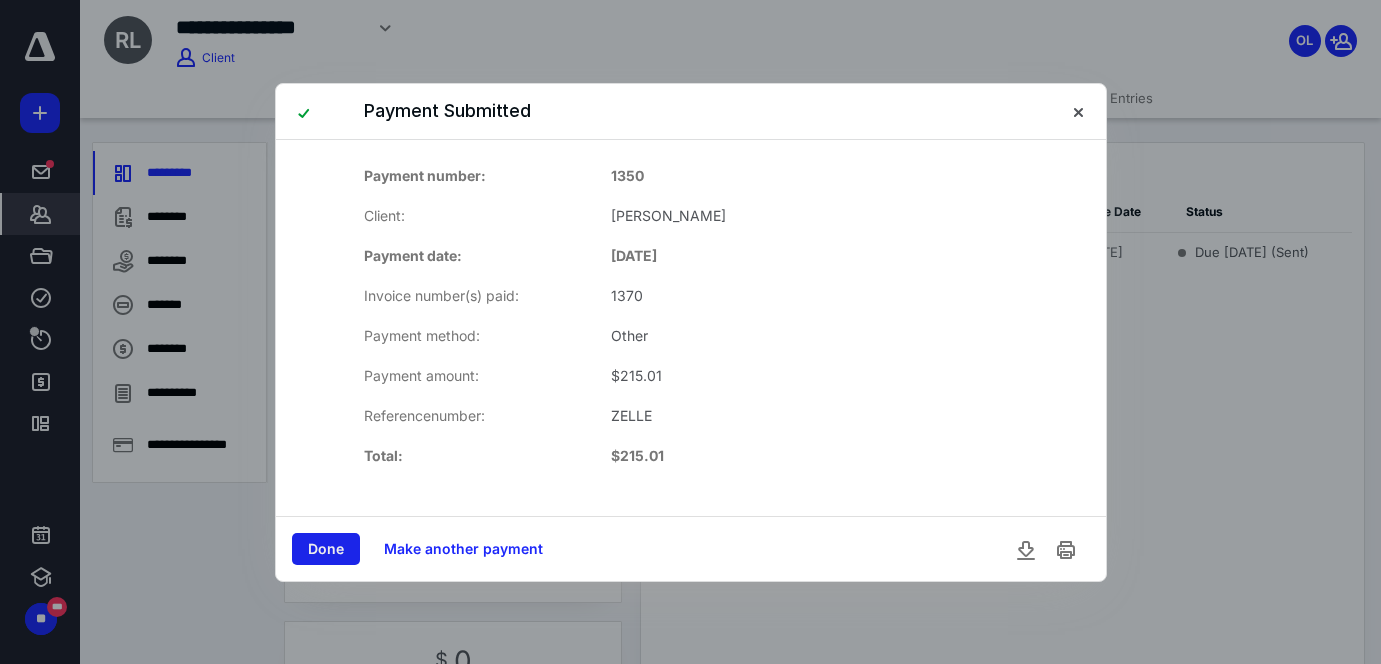 click on "Done" at bounding box center [326, 549] 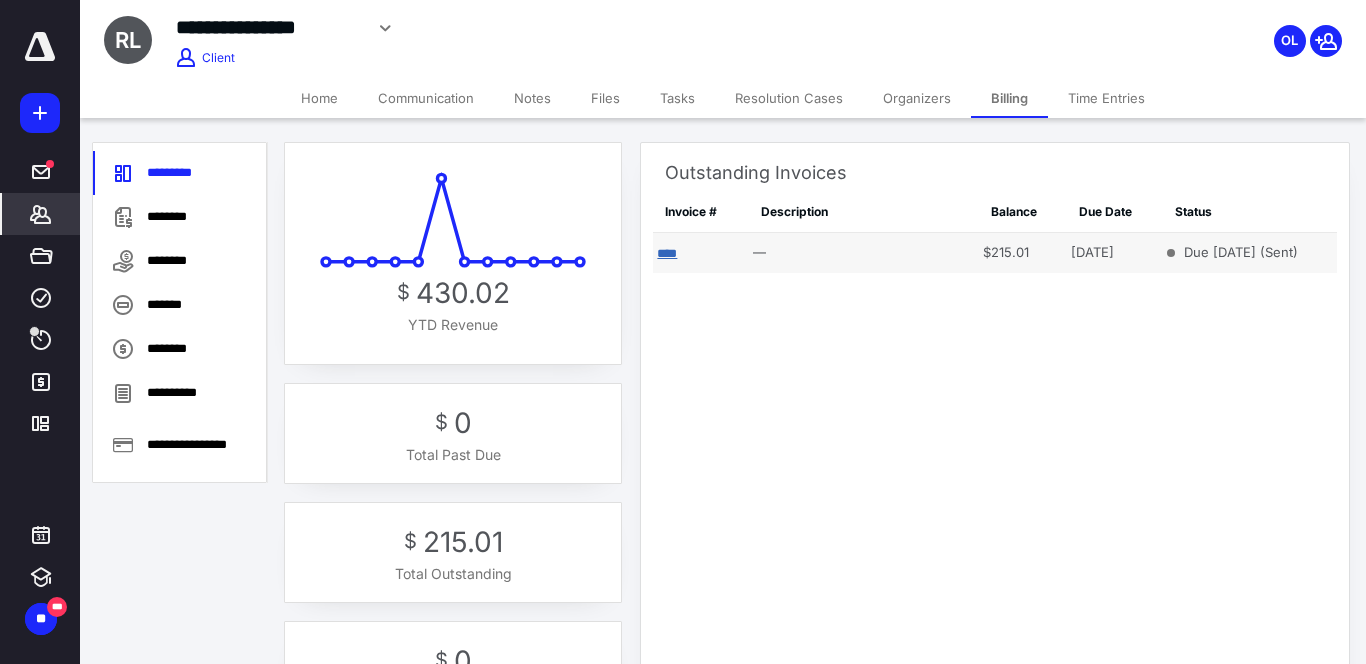 click on "****" at bounding box center [667, 253] 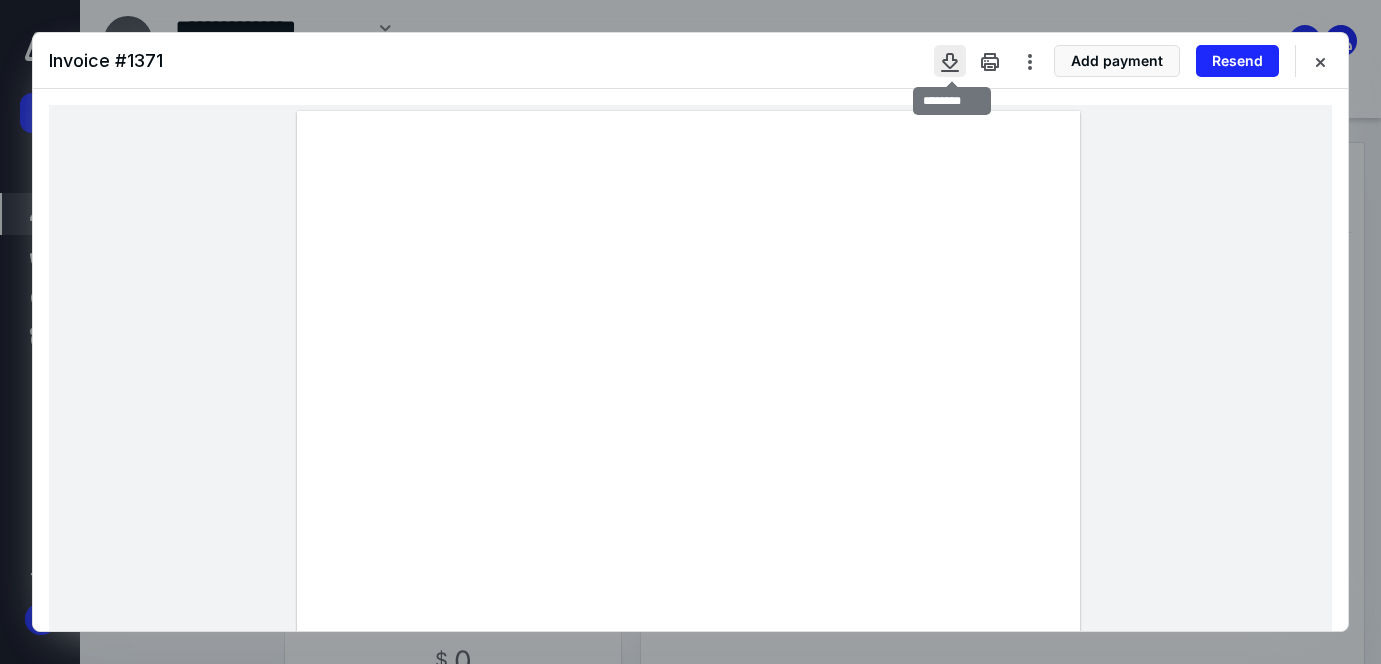 click at bounding box center [950, 61] 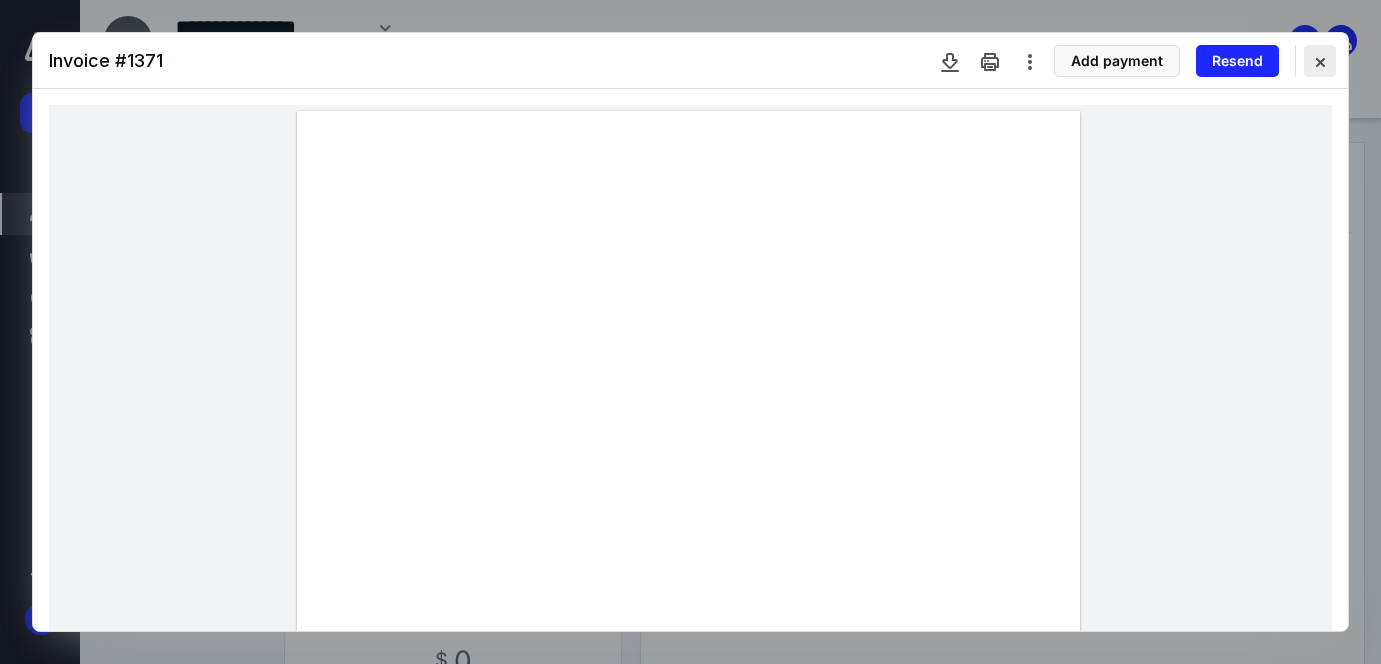 click at bounding box center (1320, 61) 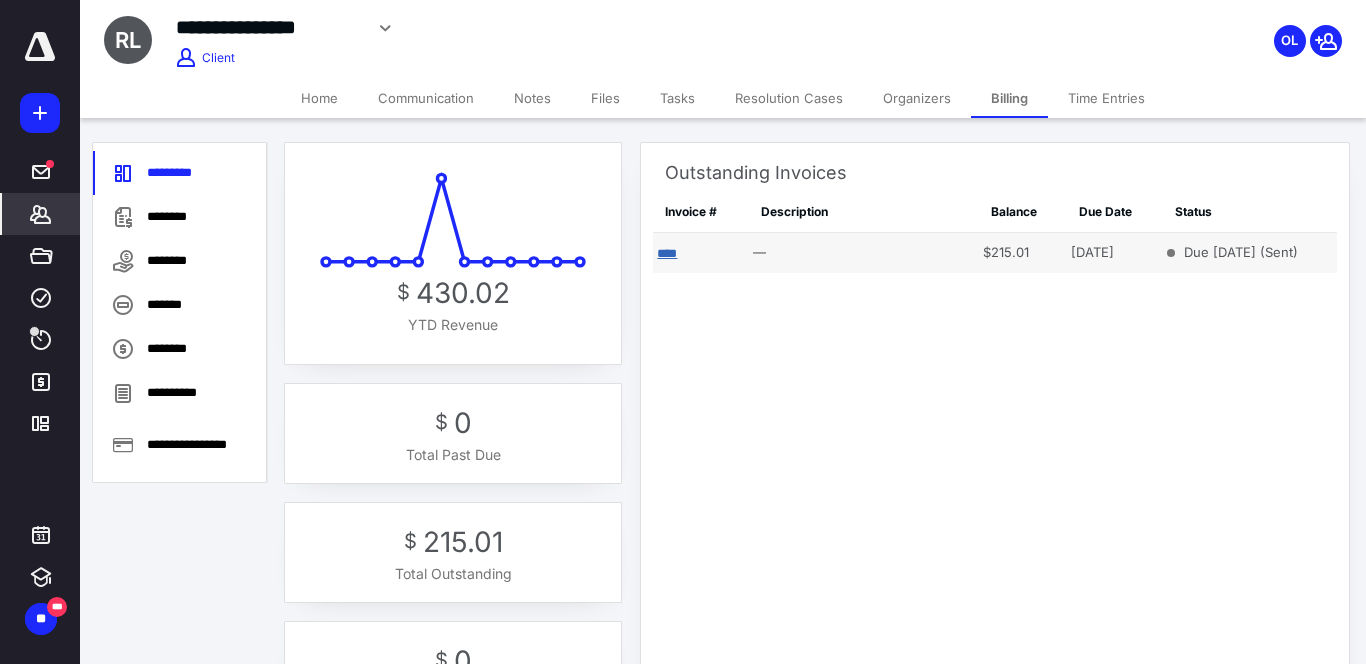 click on "****" at bounding box center (667, 253) 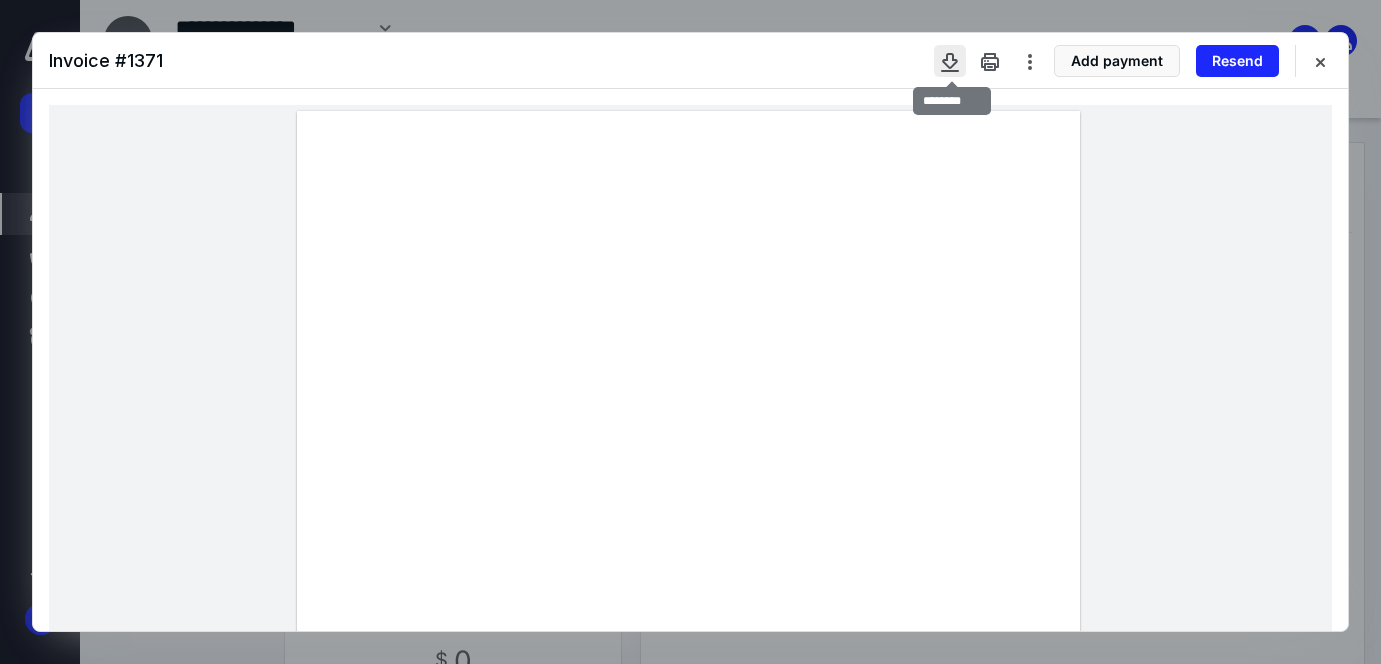 click at bounding box center (950, 61) 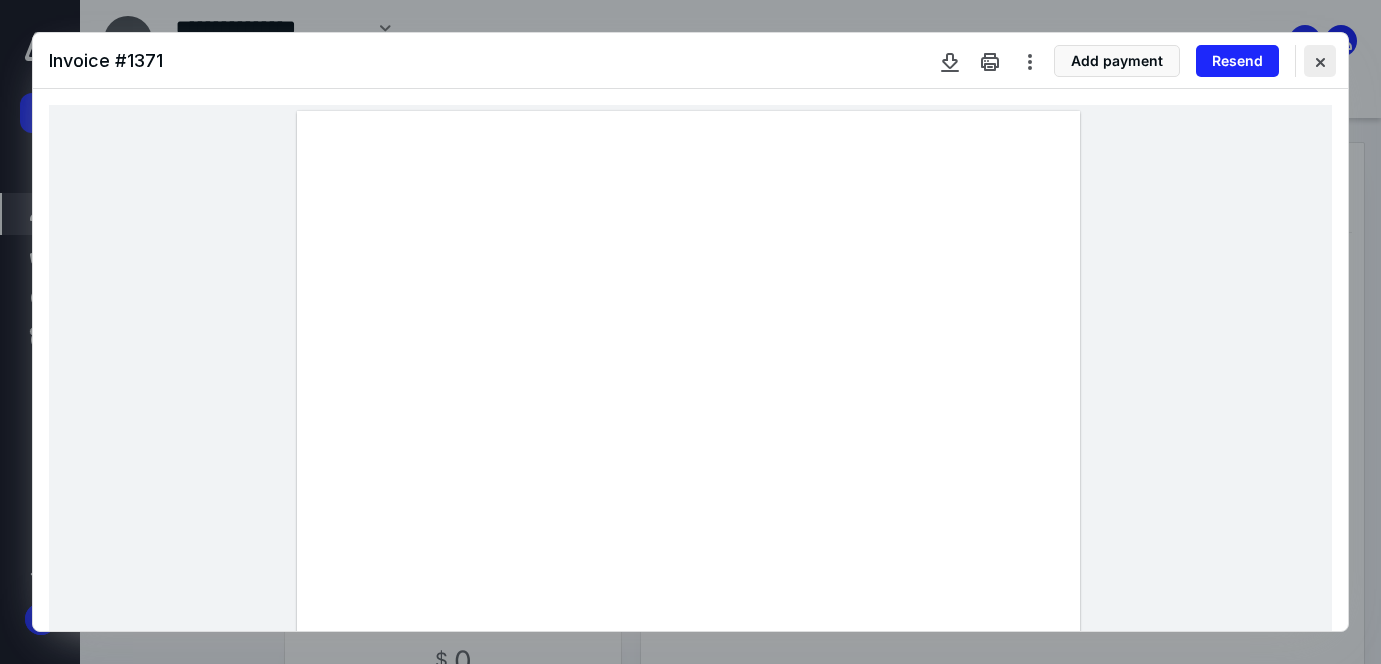 click at bounding box center [1320, 61] 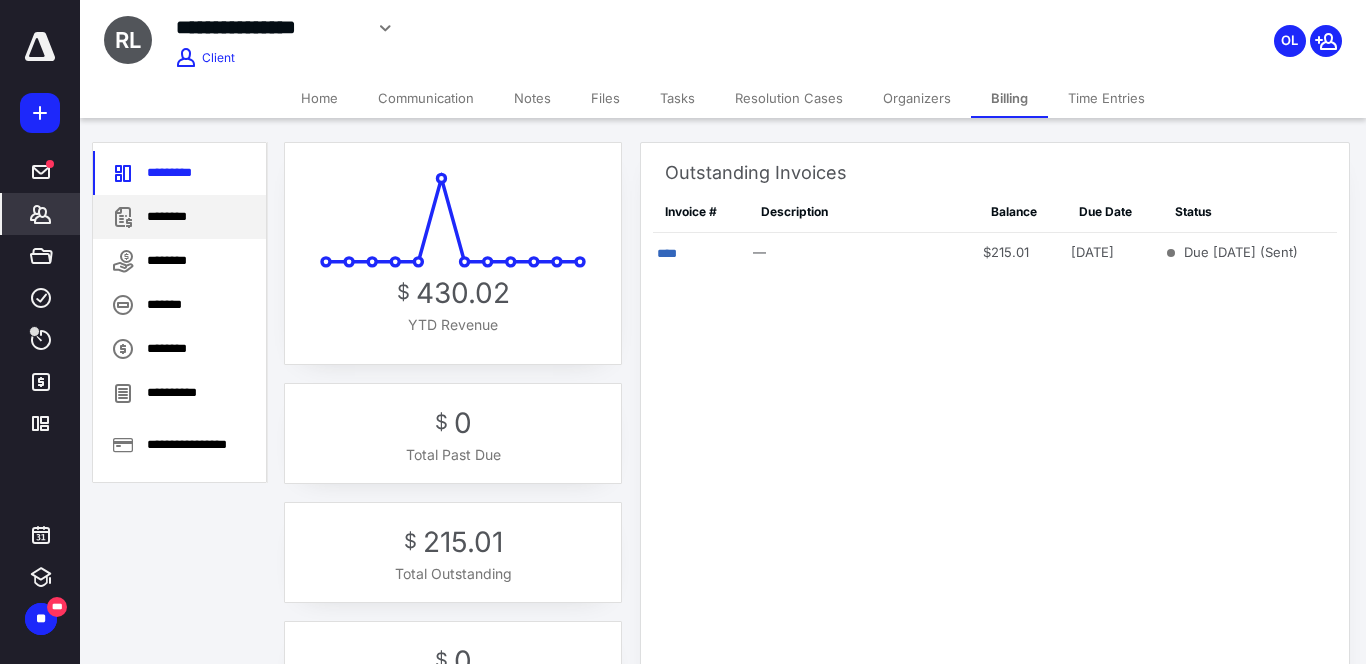 click on "********" at bounding box center [179, 217] 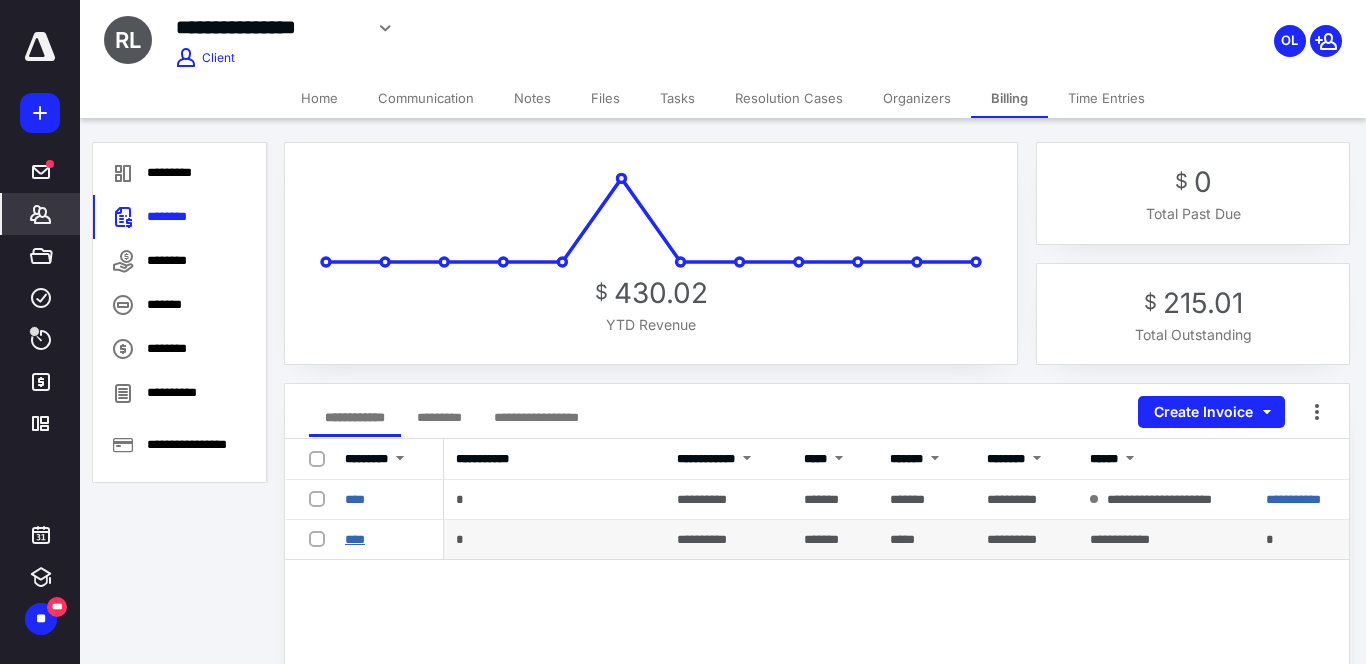 click on "****" at bounding box center (355, 539) 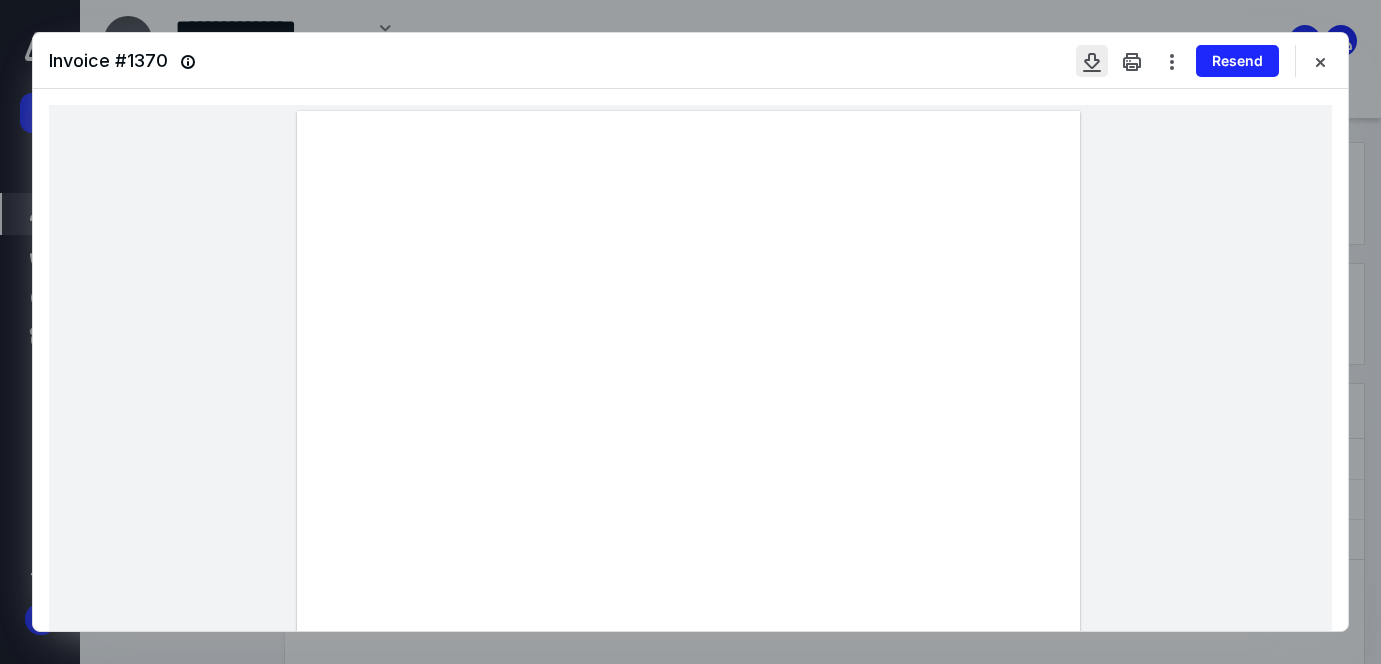 click at bounding box center [1092, 61] 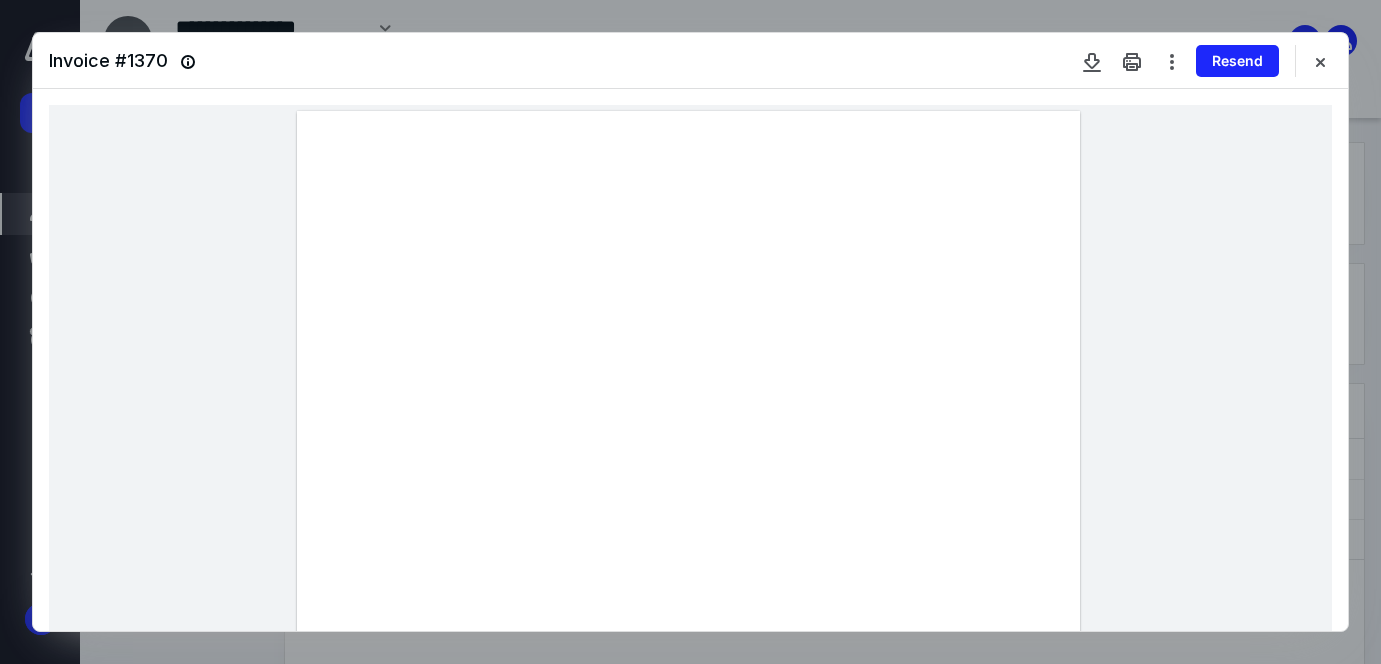 click at bounding box center [688, 618] 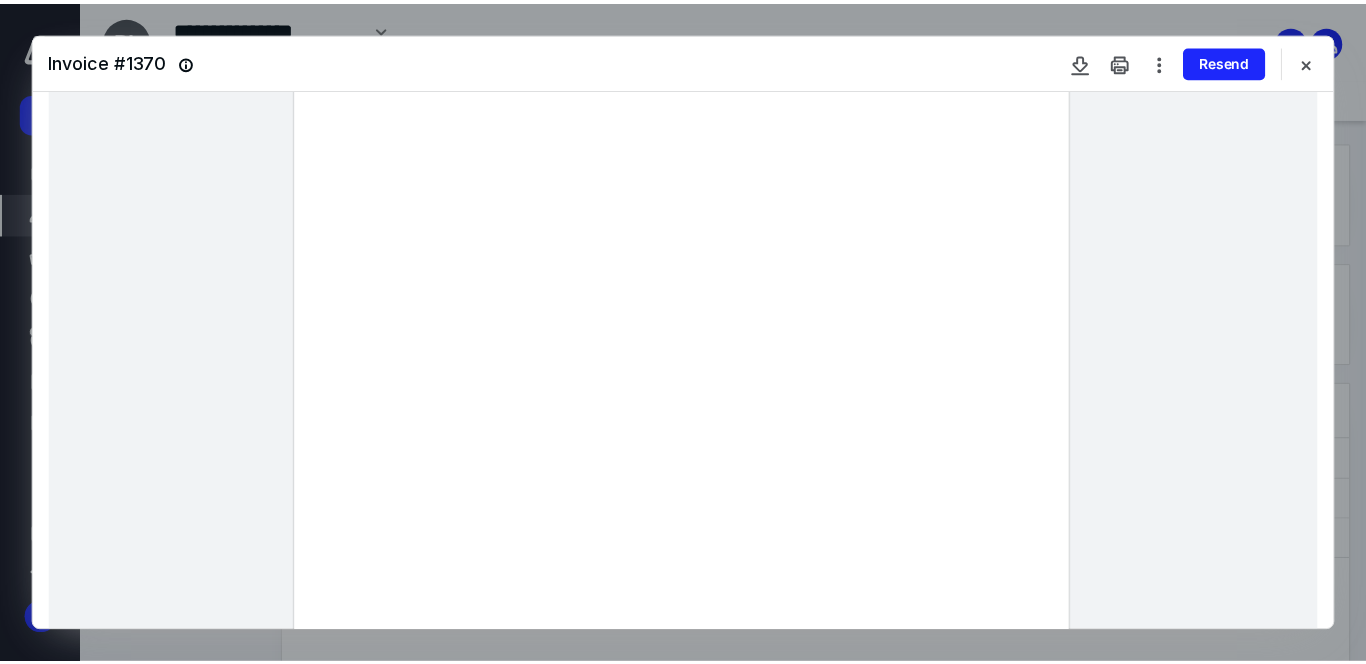scroll, scrollTop: 133, scrollLeft: 0, axis: vertical 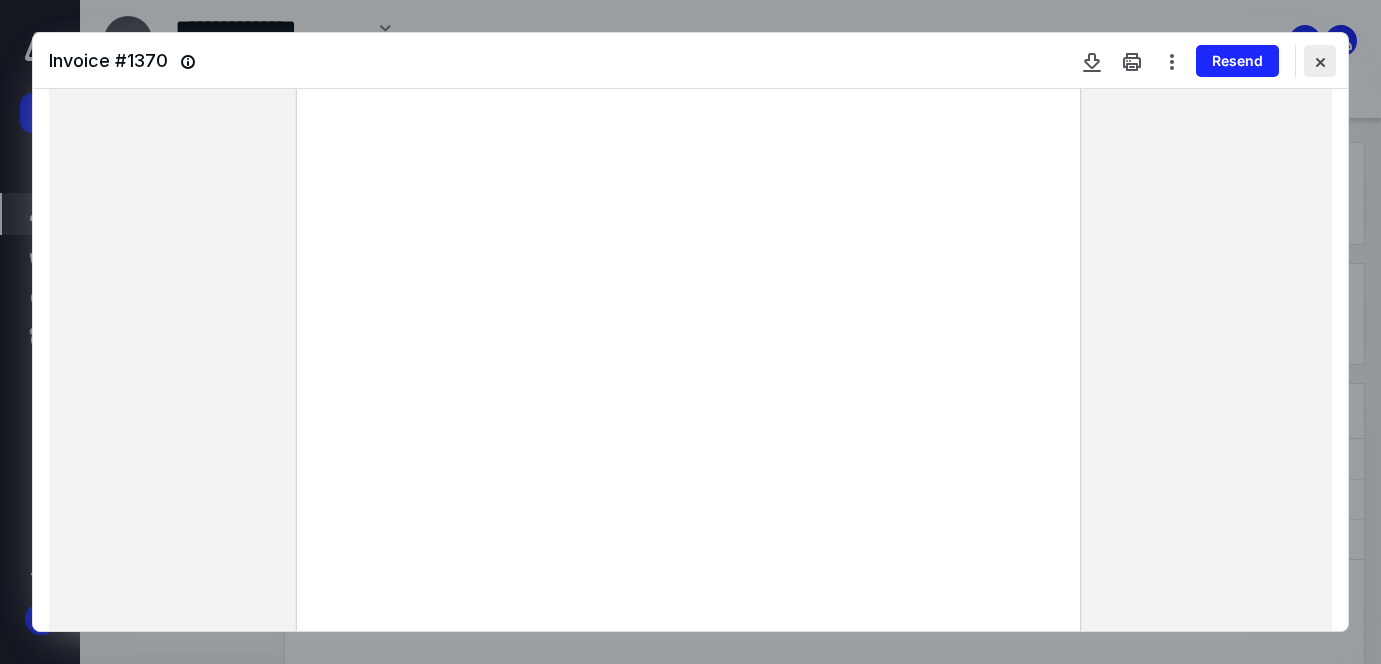 click at bounding box center (1320, 61) 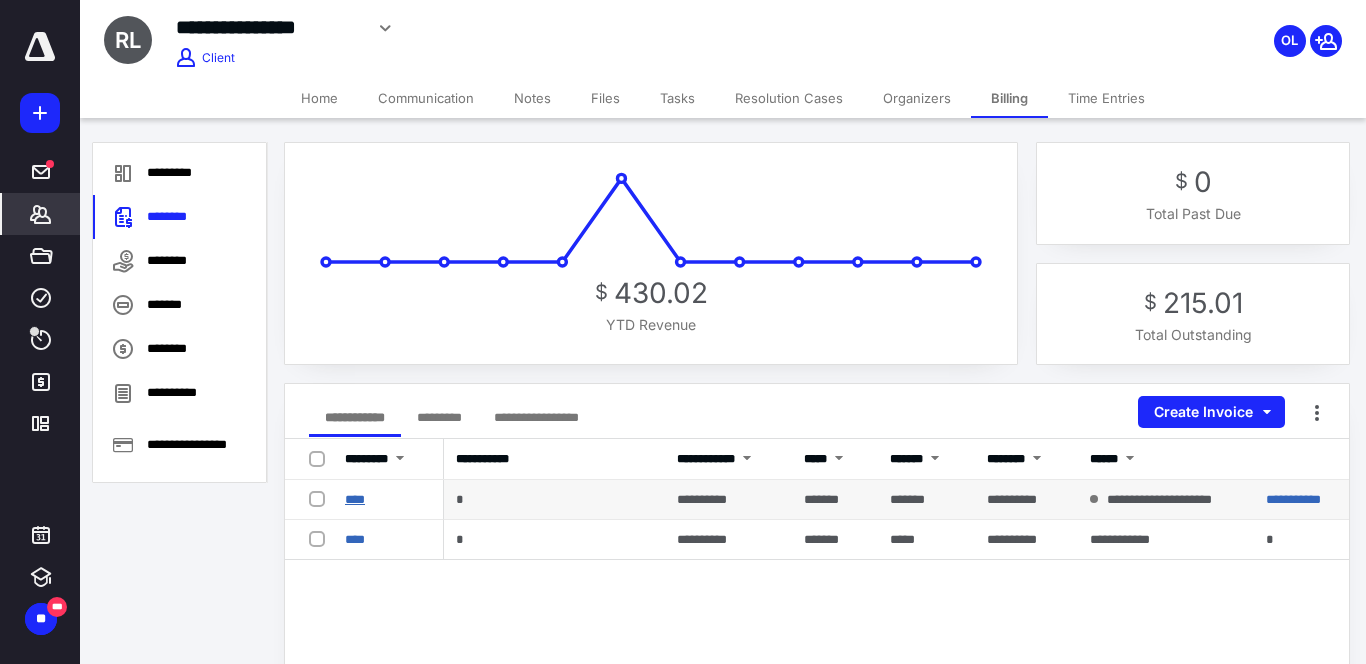 click on "****" at bounding box center (355, 499) 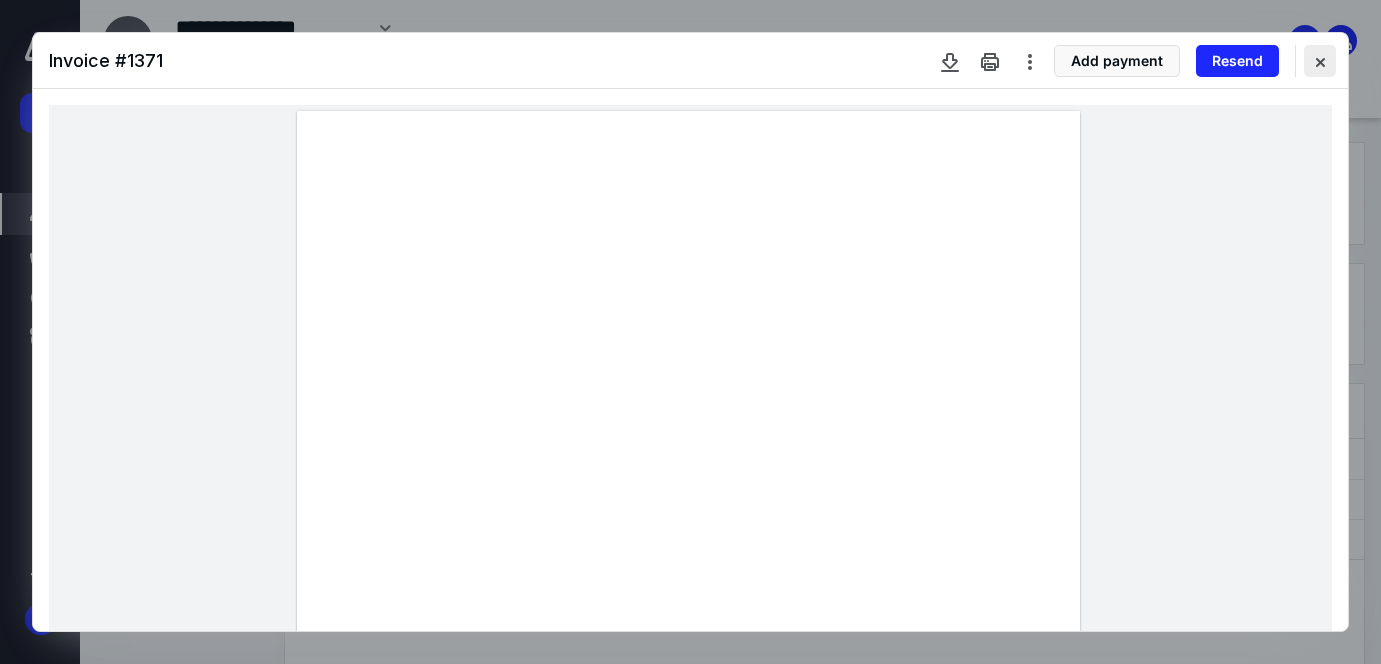 click at bounding box center (1320, 61) 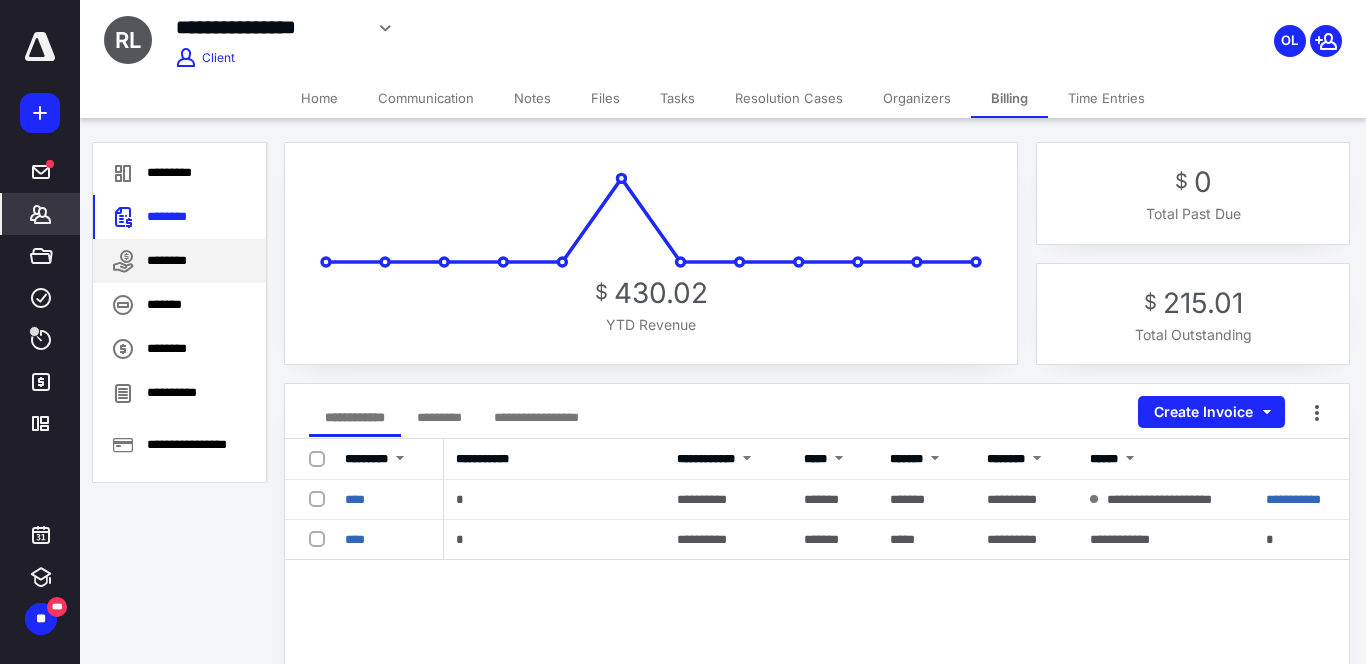 click on "********" at bounding box center (179, 261) 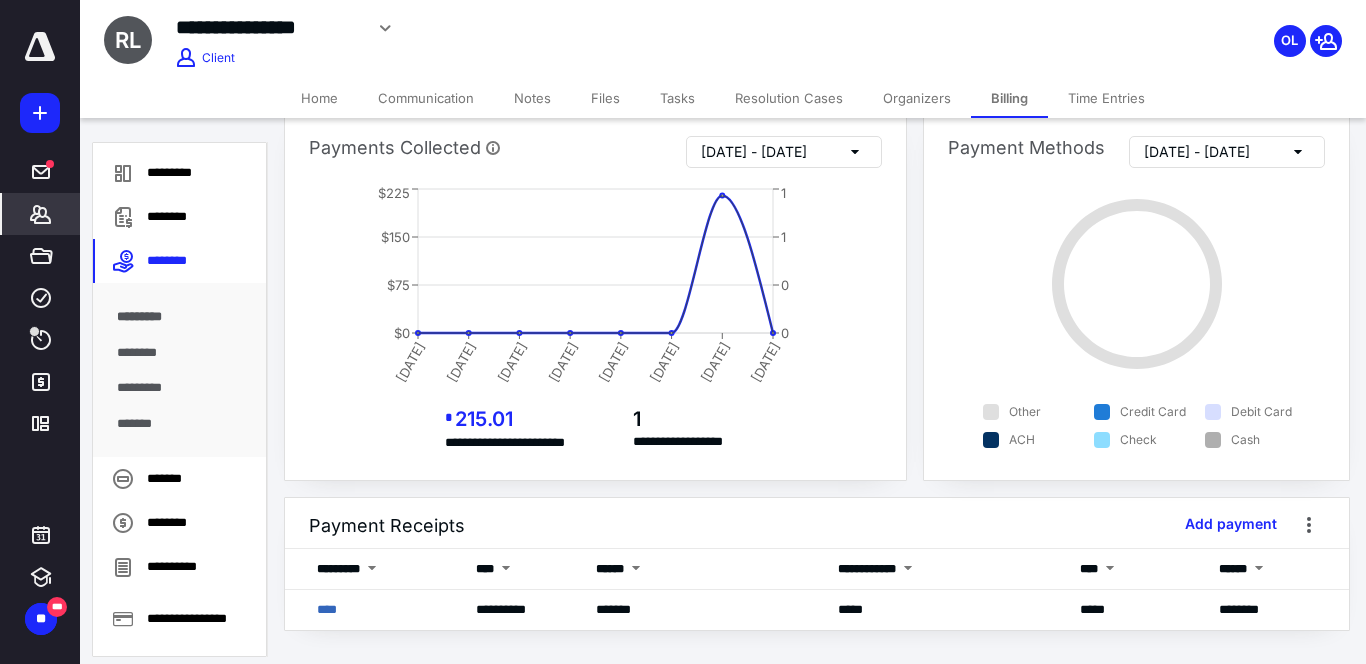 scroll, scrollTop: 42, scrollLeft: 0, axis: vertical 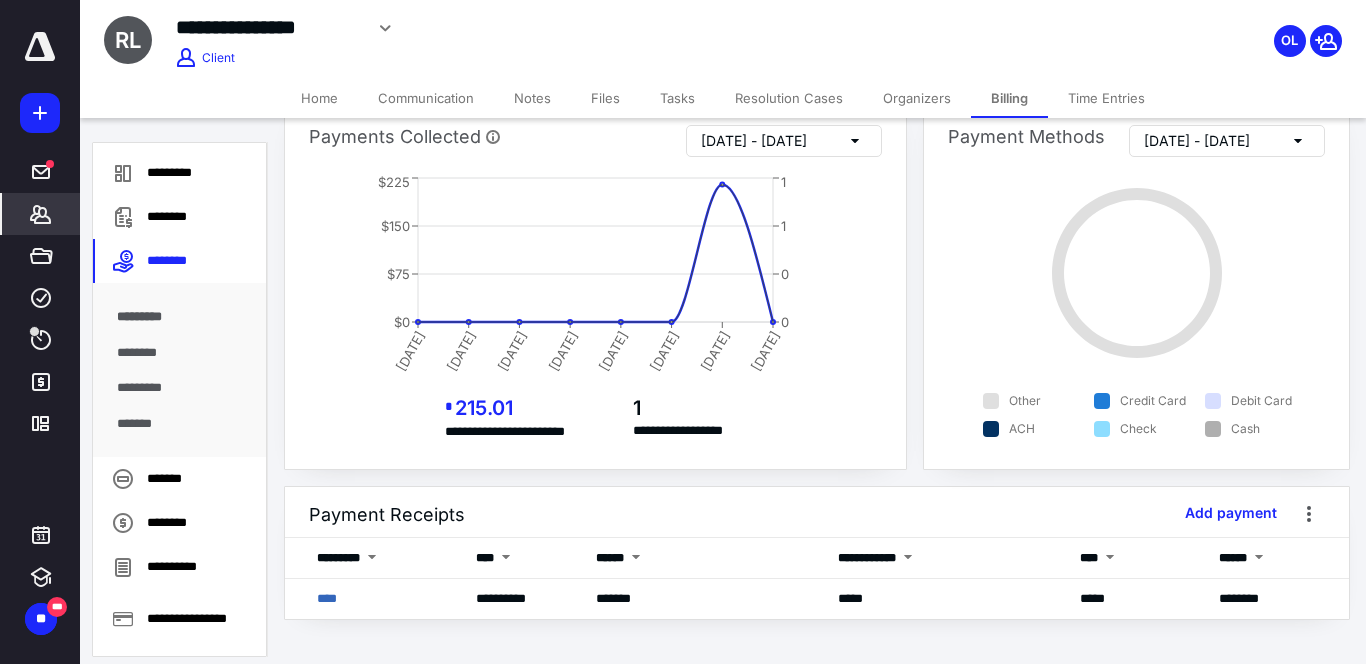 click on "********" at bounding box center (179, 353) 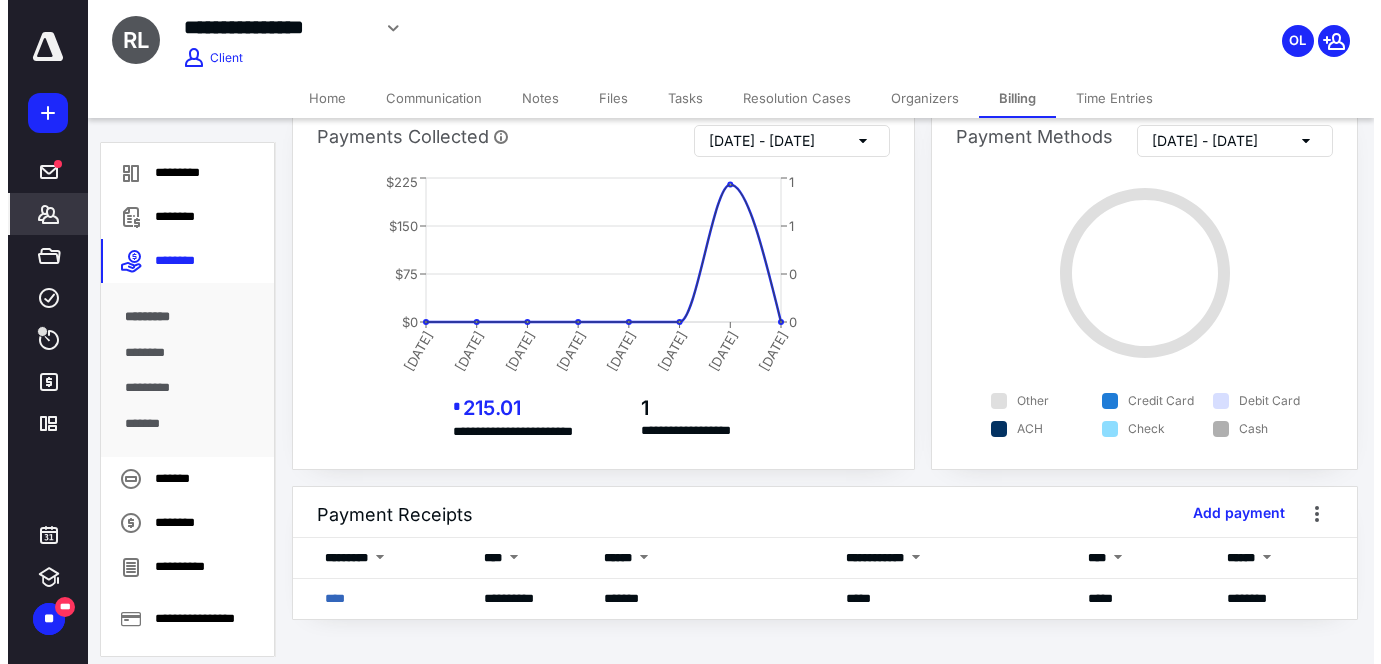 scroll, scrollTop: 0, scrollLeft: 0, axis: both 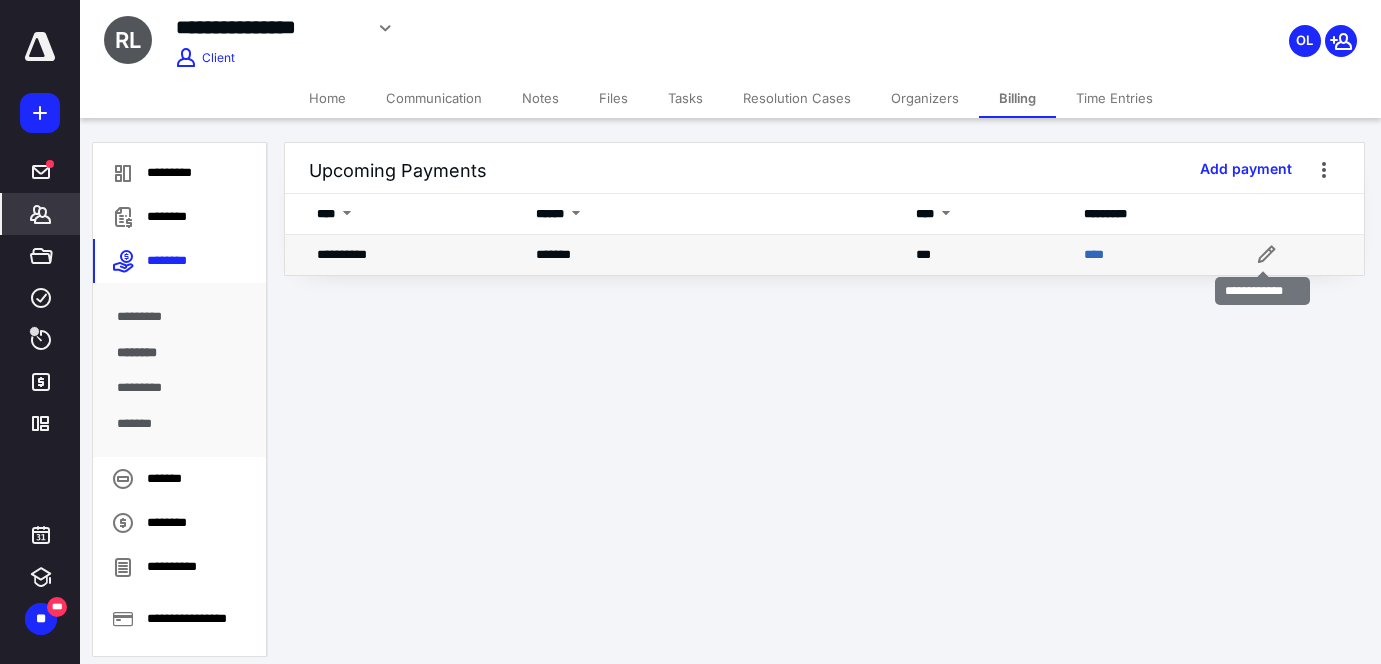 click 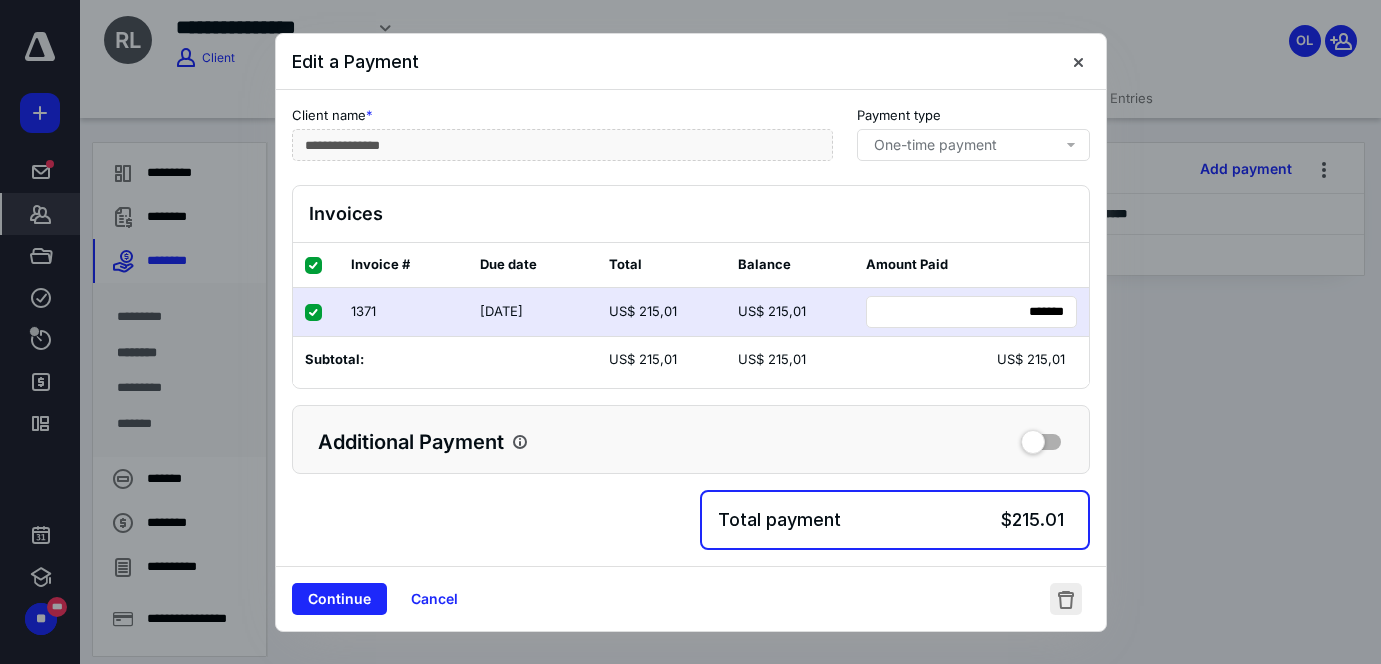 click at bounding box center (1066, 599) 